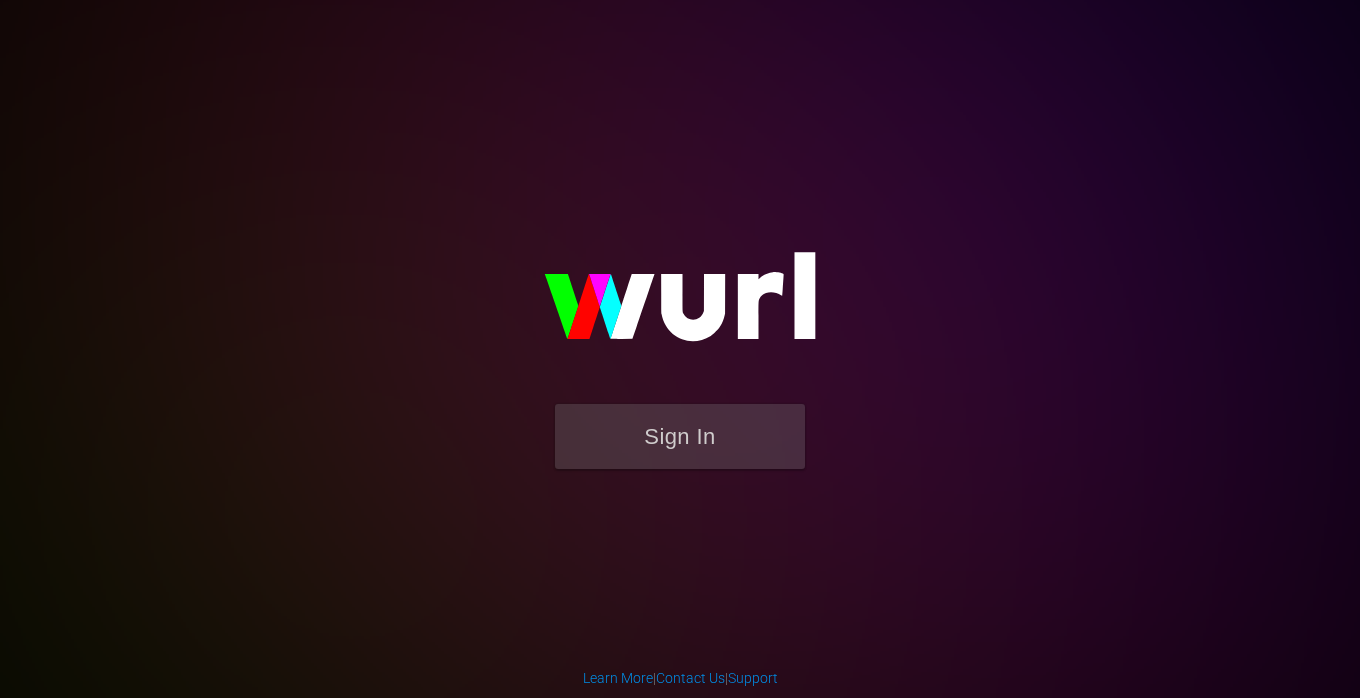 scroll, scrollTop: 0, scrollLeft: 0, axis: both 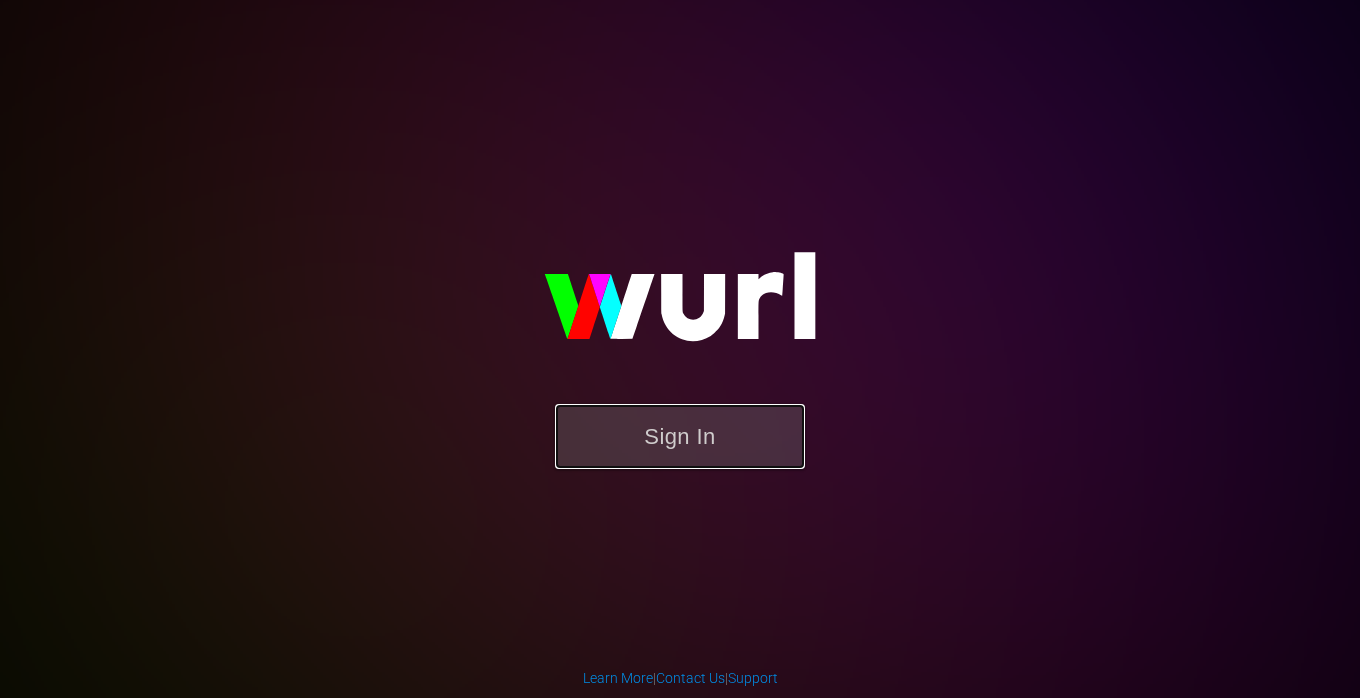 click on "Sign In" at bounding box center [680, 436] 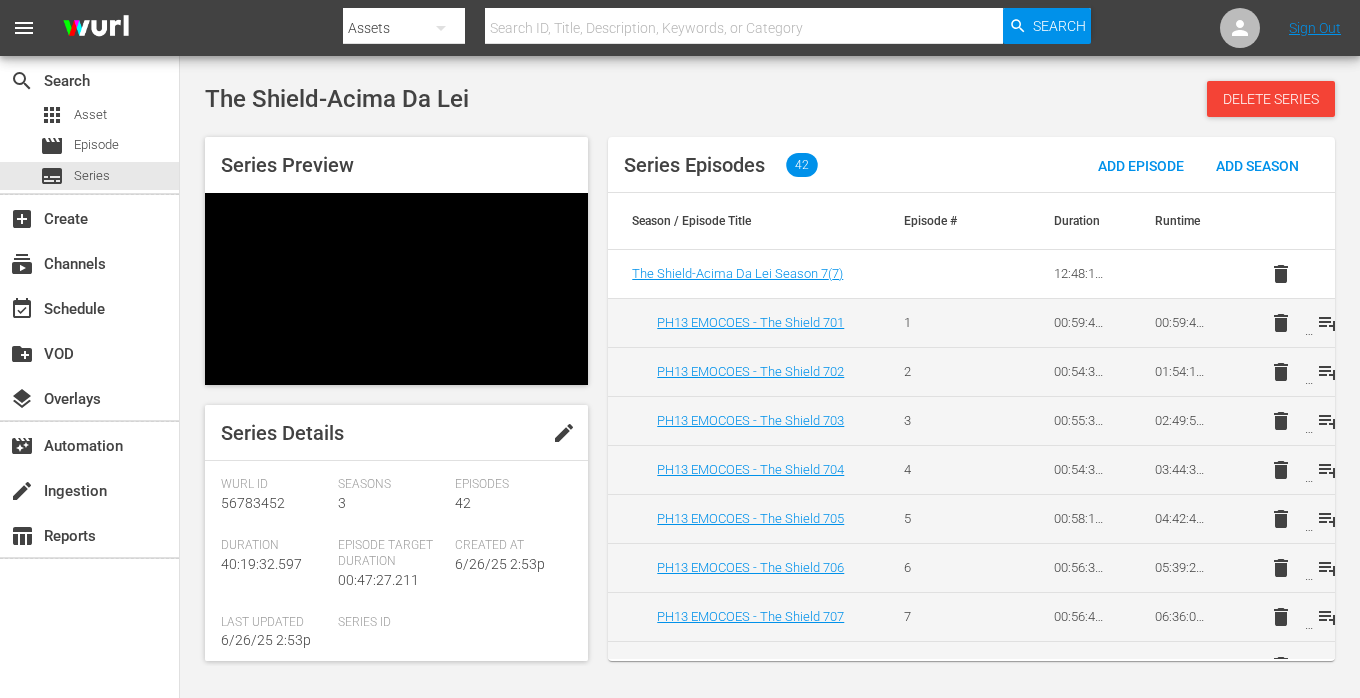 scroll, scrollTop: 0, scrollLeft: 0, axis: both 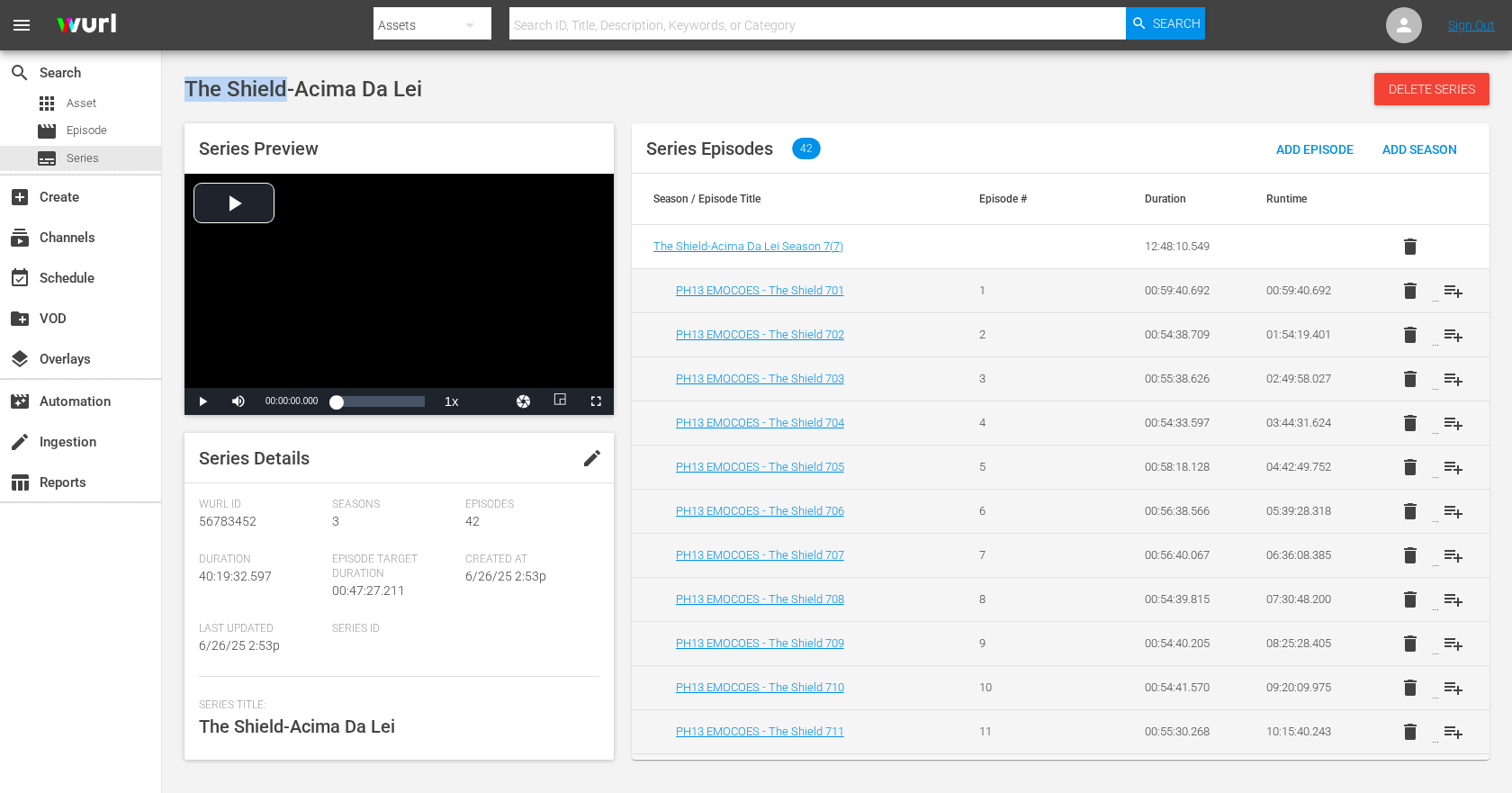 drag, startPoint x: 182, startPoint y: 90, endPoint x: 286, endPoint y: 91, distance: 104.00481 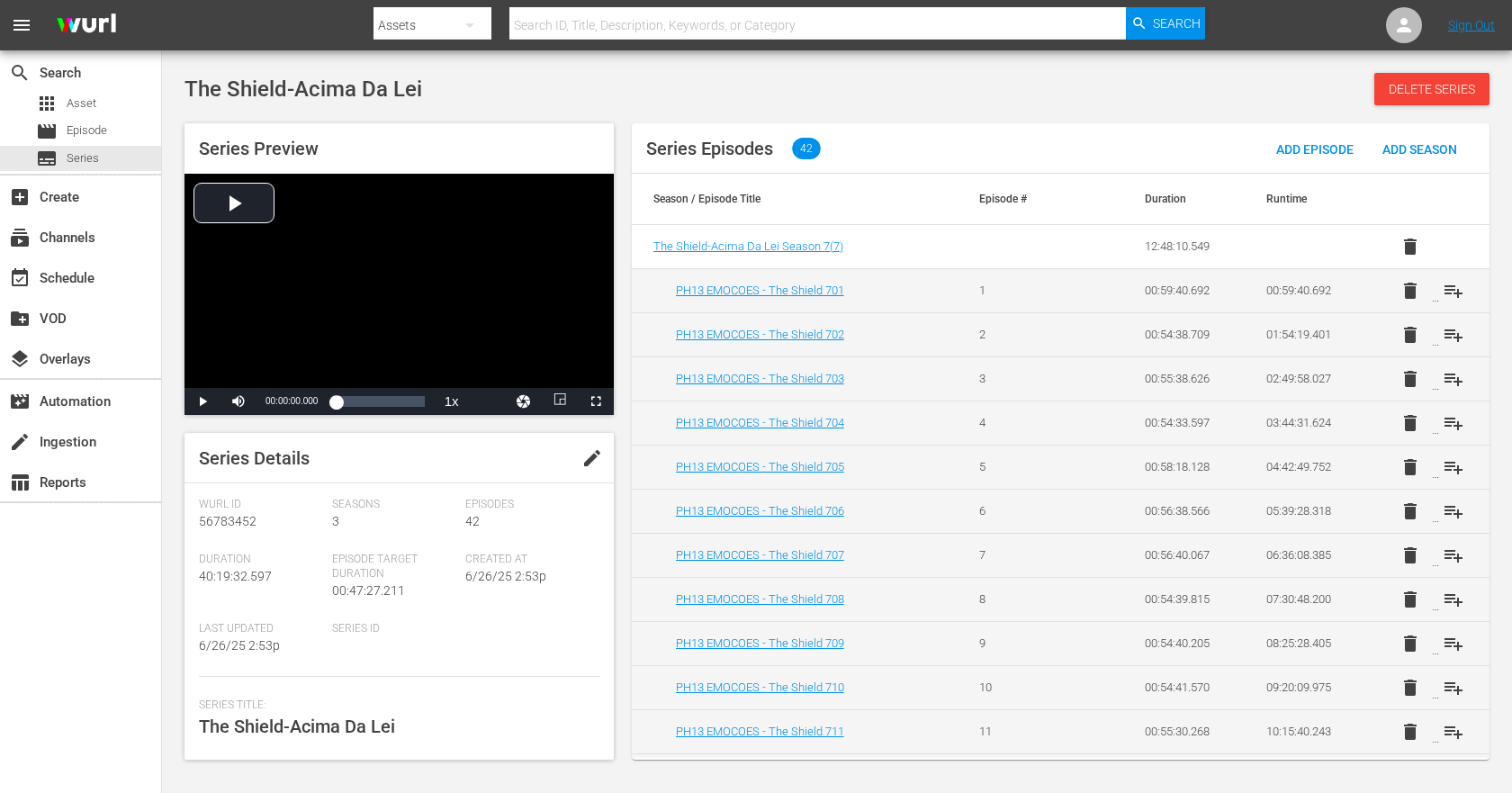 click at bounding box center (817, 25) 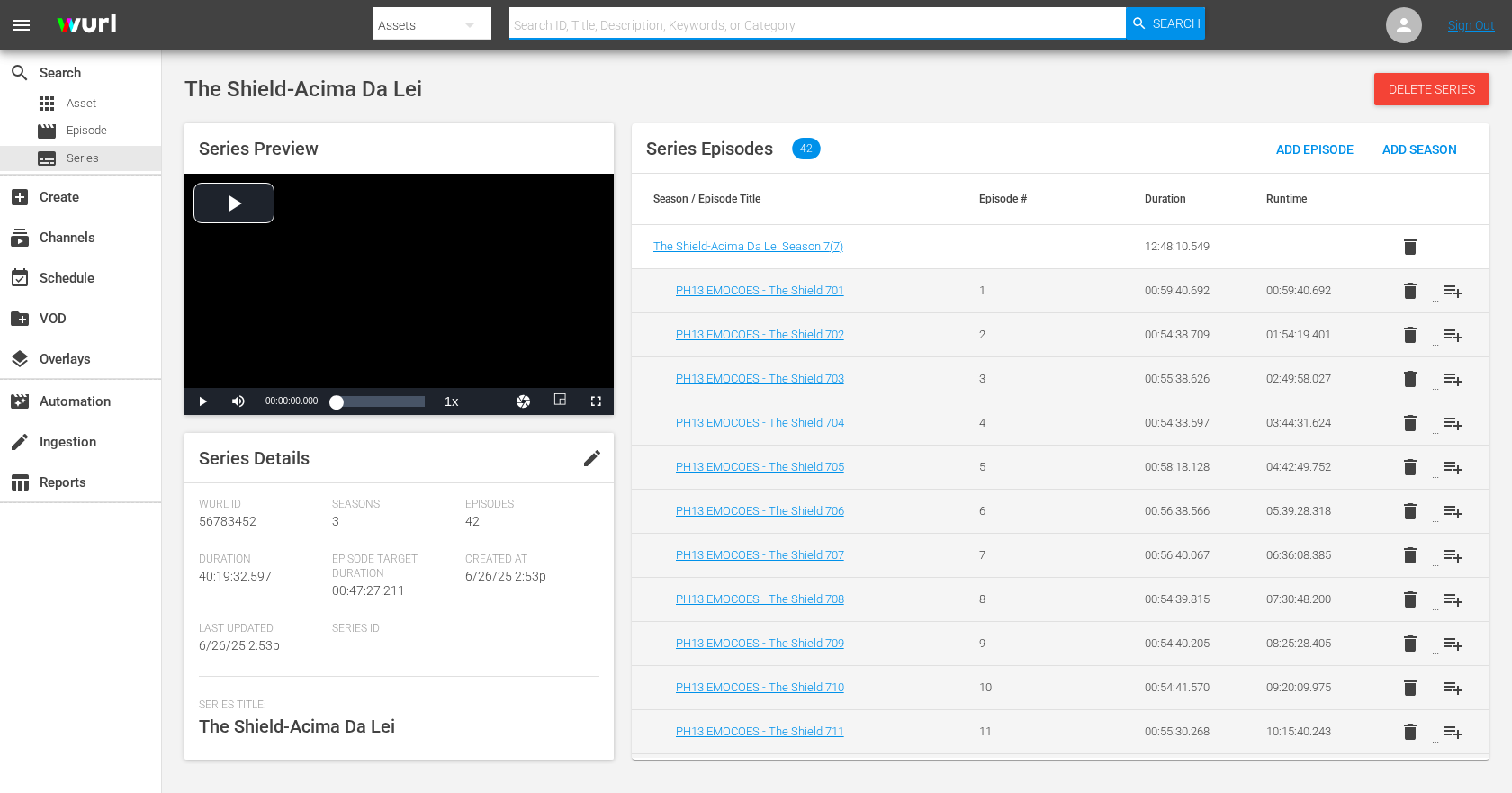 paste on "The Shield" 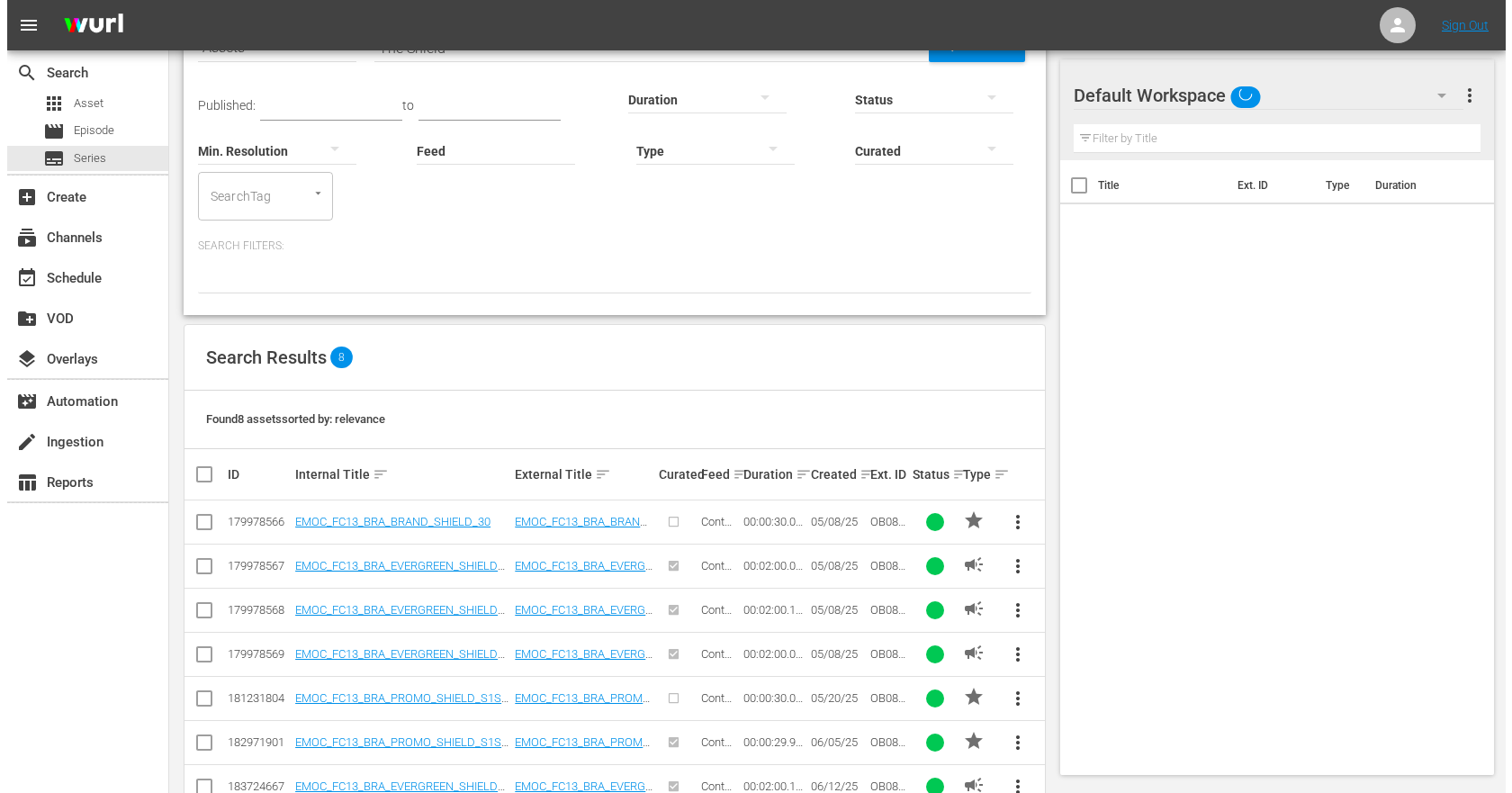 scroll, scrollTop: 0, scrollLeft: 0, axis: both 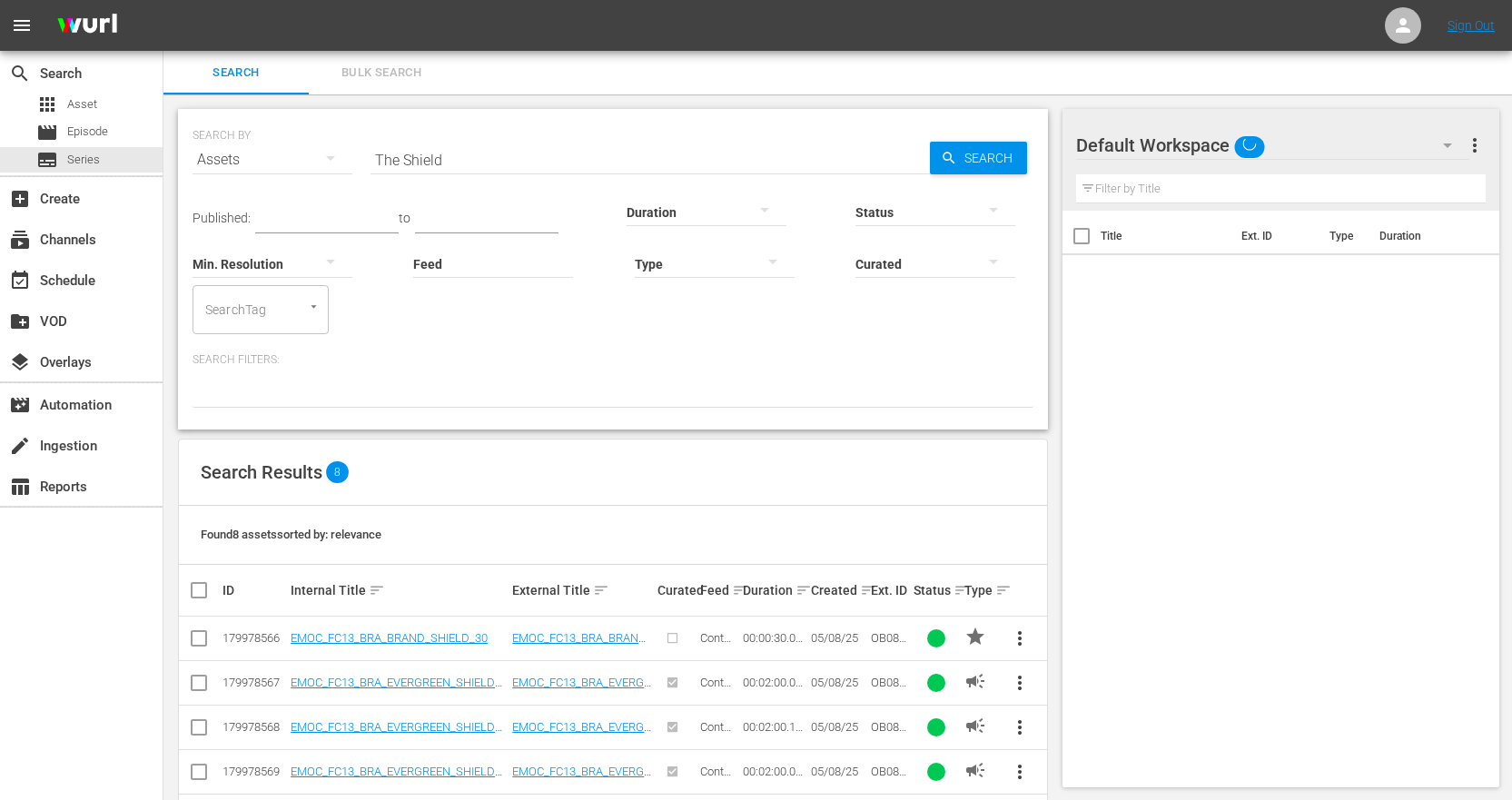 click on "Assets" at bounding box center [272, 160] 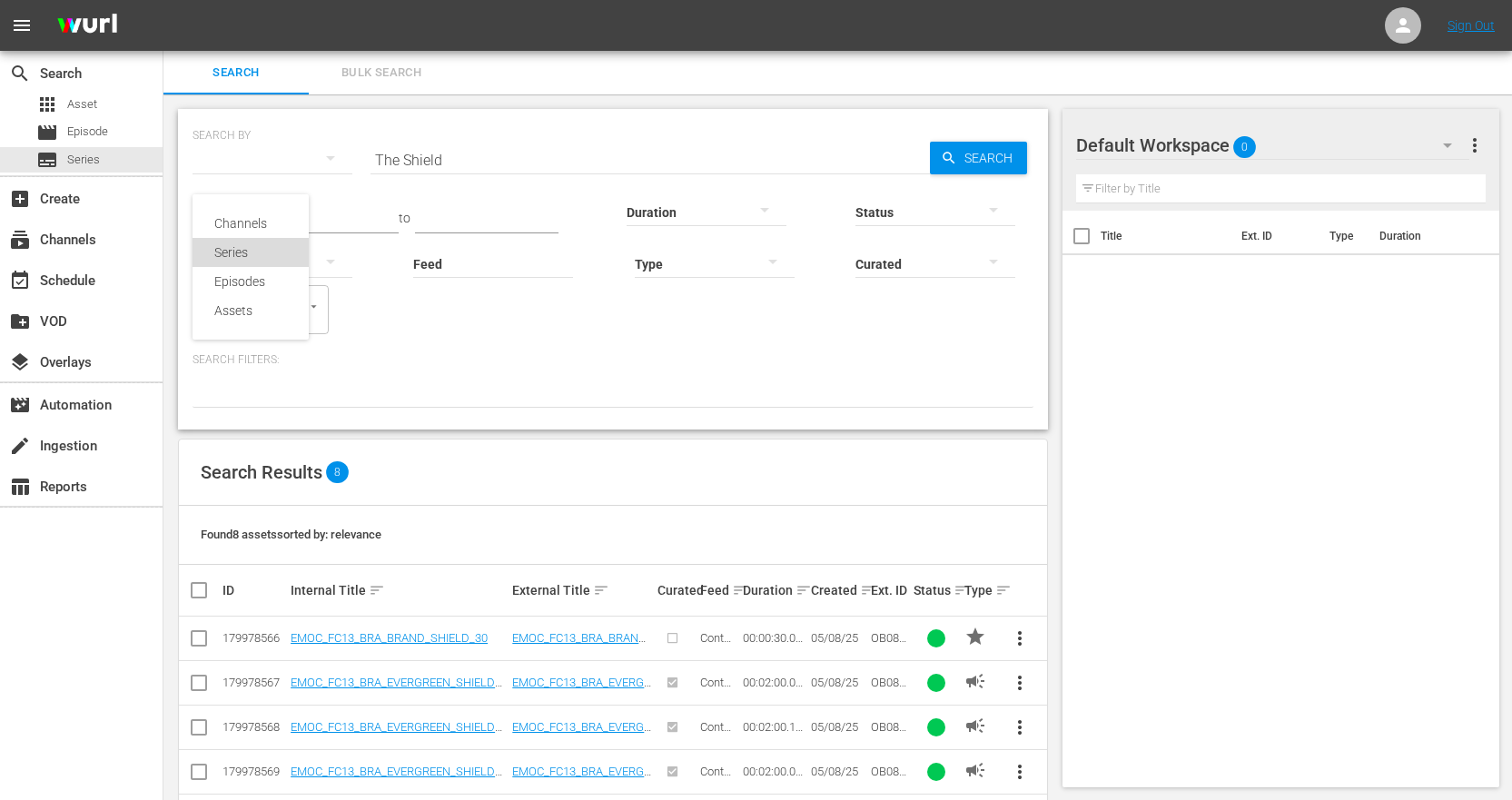click on "Series" at bounding box center [251, 252] 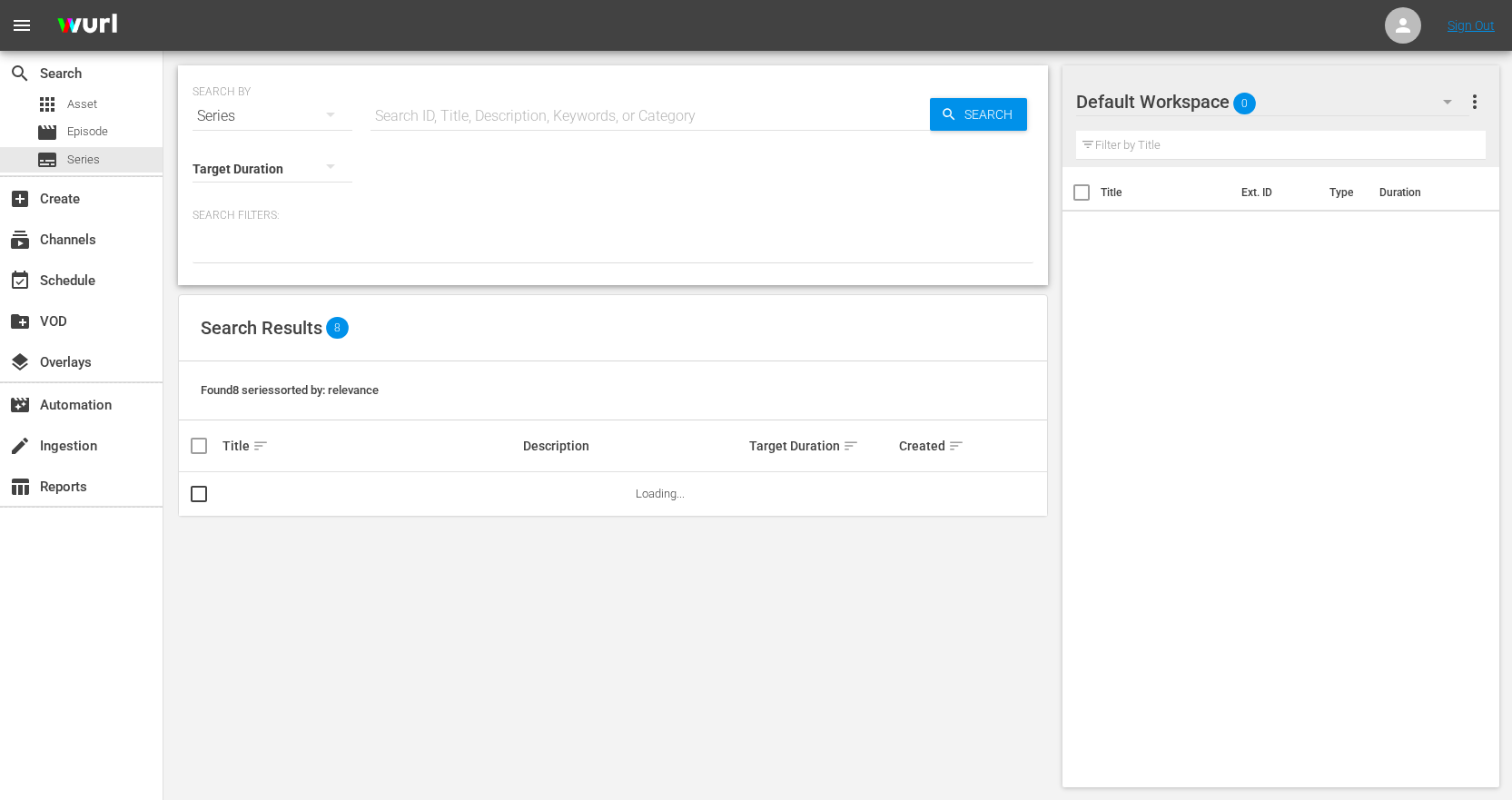 click at bounding box center [650, 116] 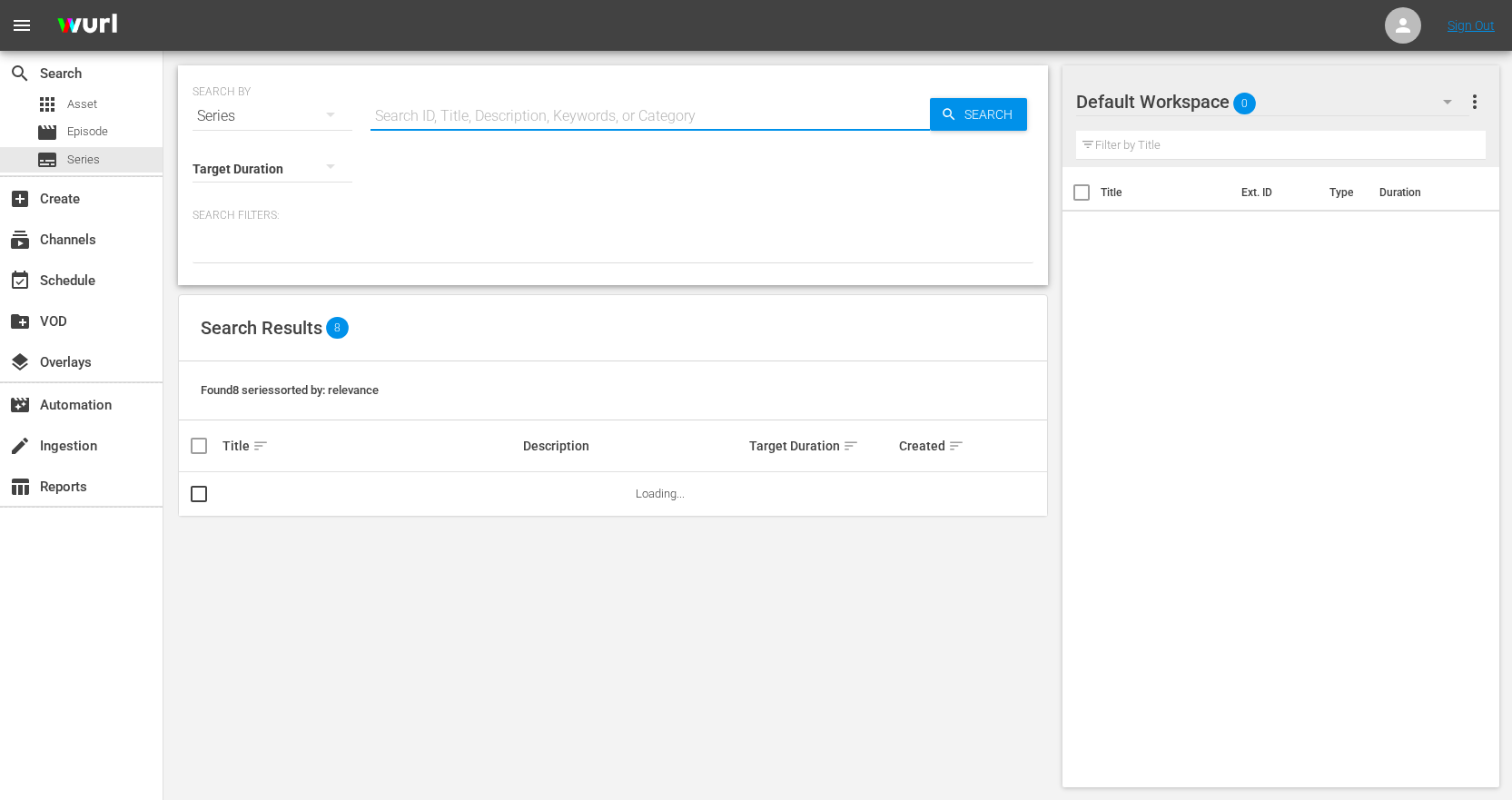 paste on "The Shield" 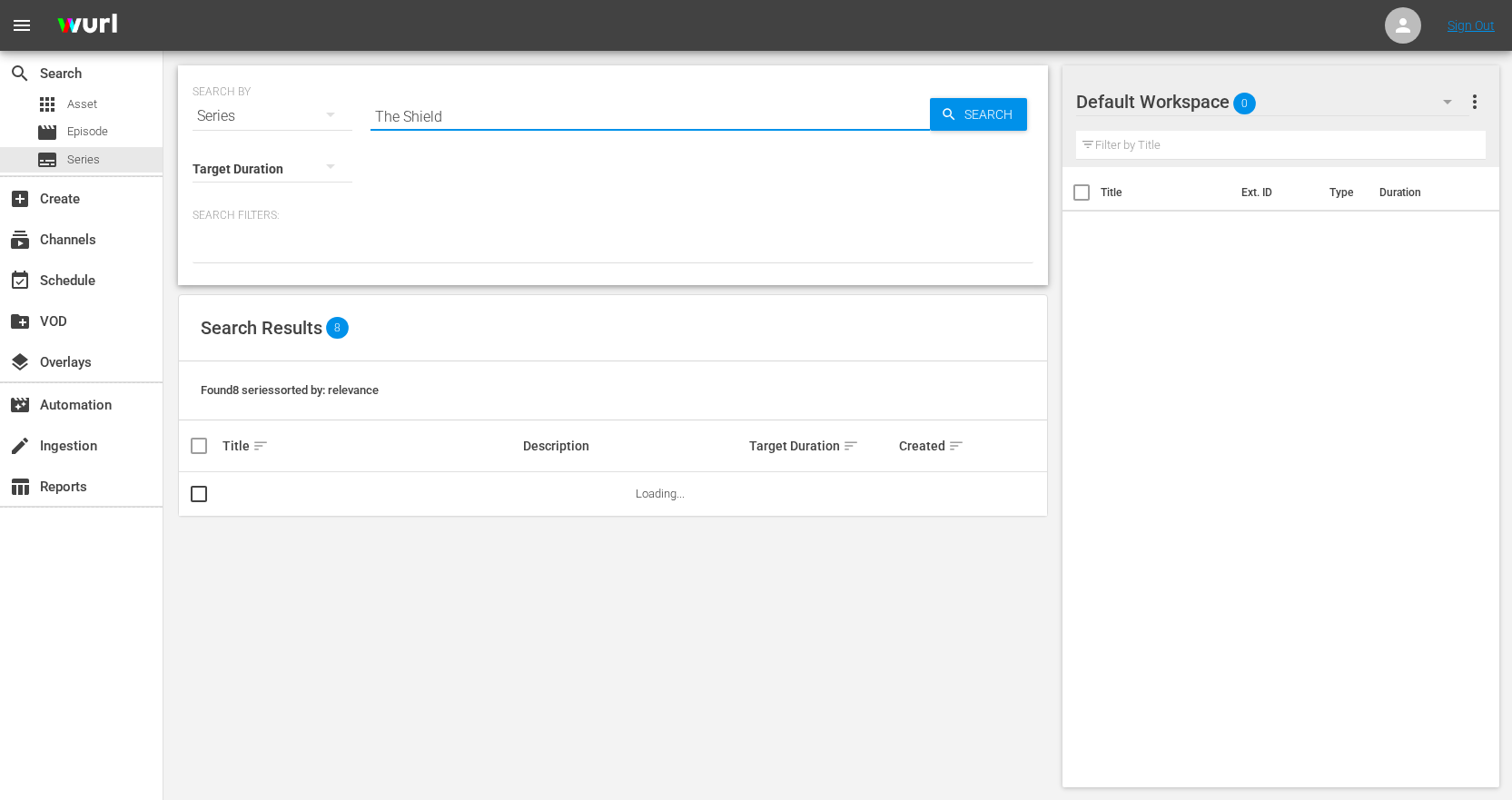 type on "The Shield" 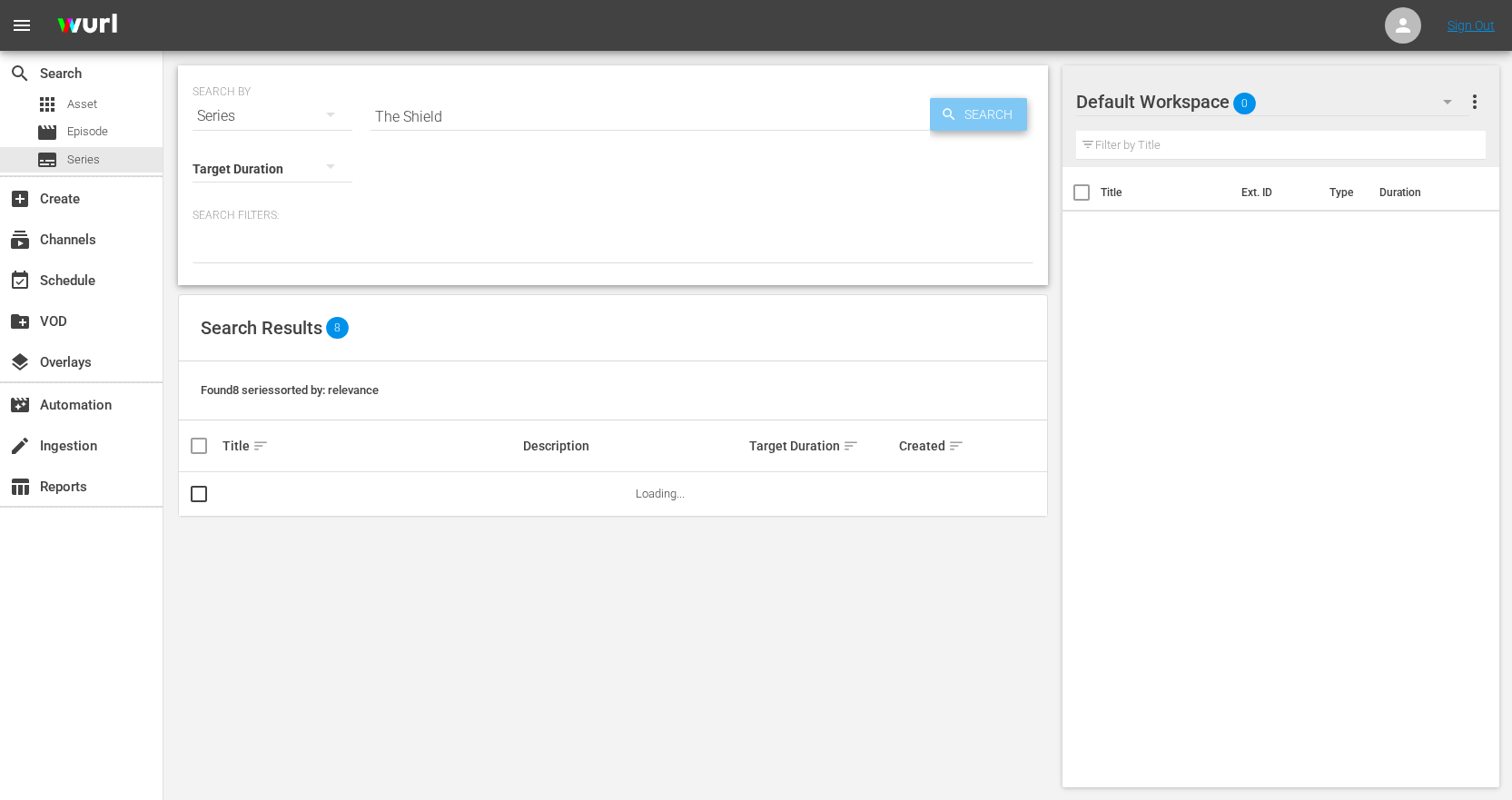 click on "Search" at bounding box center [992, 114] 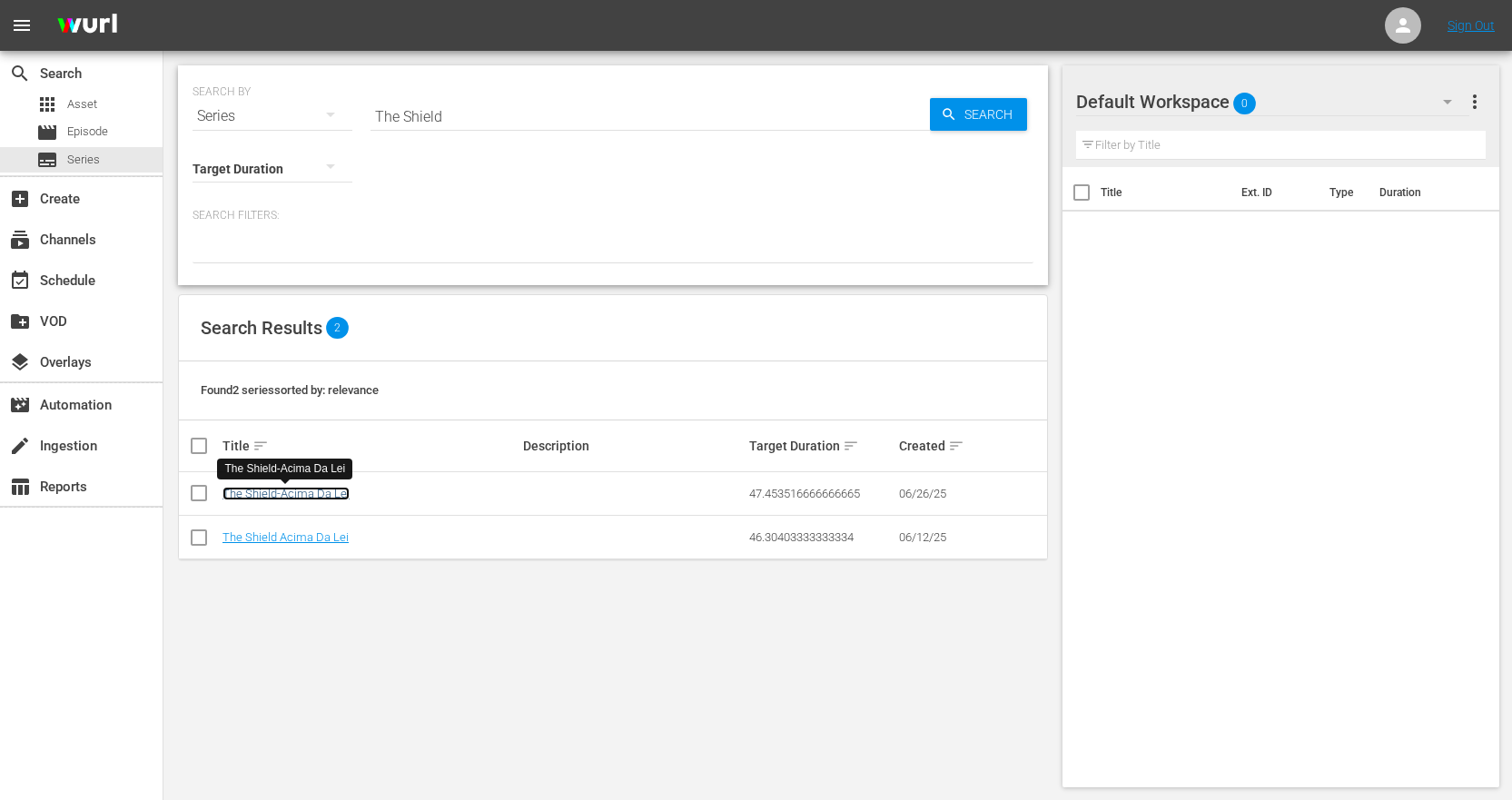 click on "The Shield-Acima Da Lei" at bounding box center [286, 493] 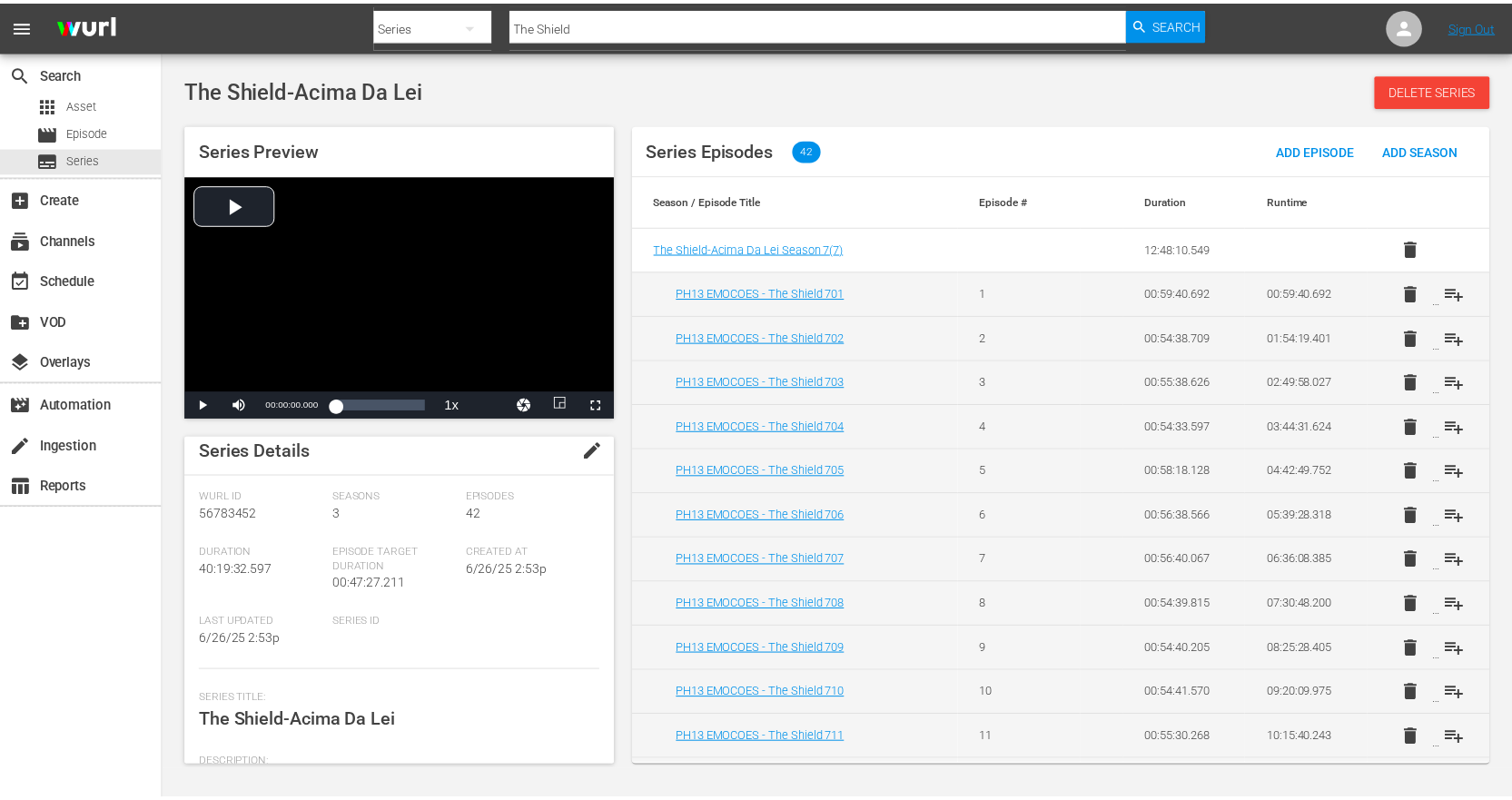 scroll, scrollTop: 0, scrollLeft: 0, axis: both 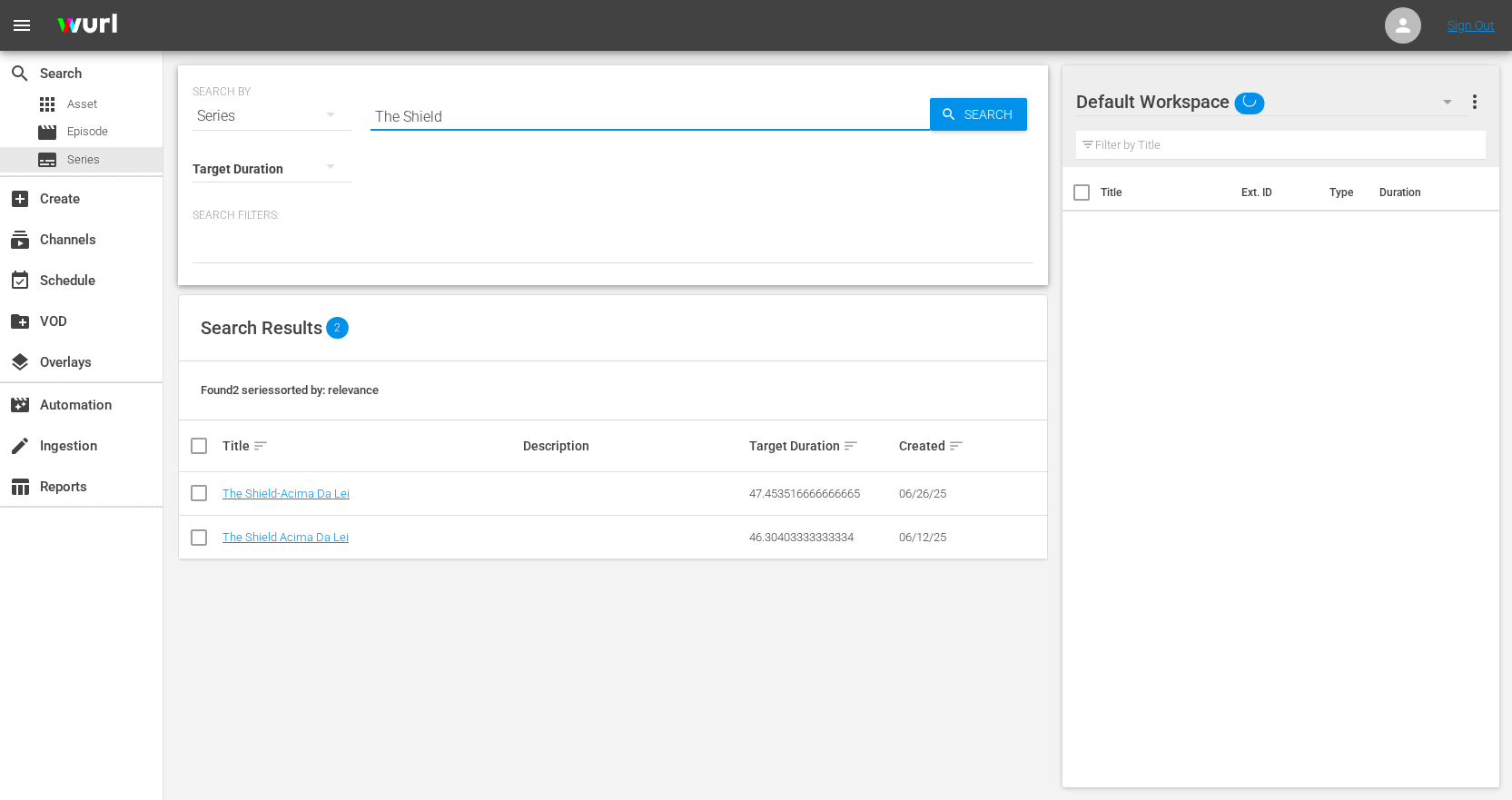 click on "The Shield" at bounding box center (650, 116) 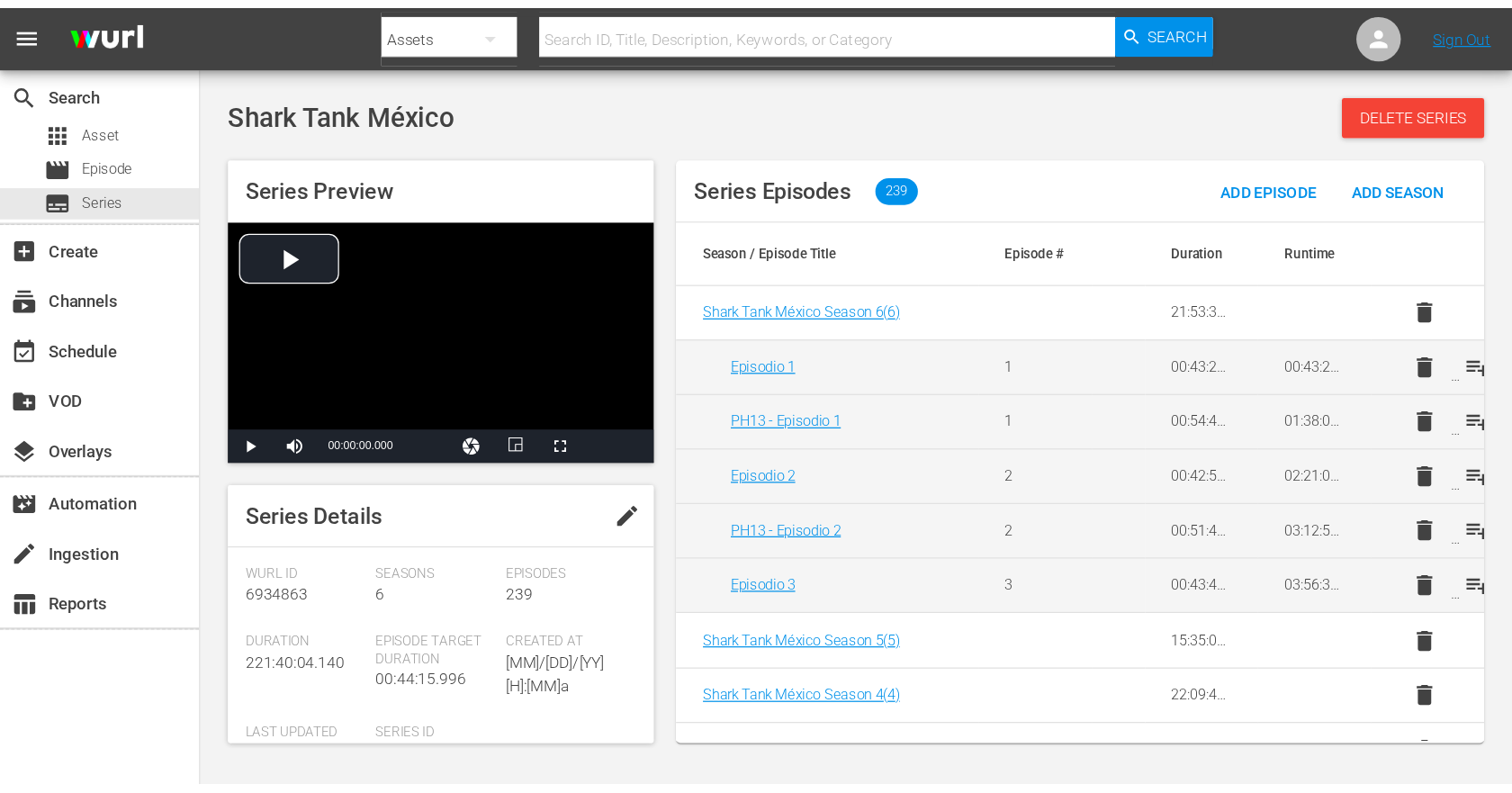 scroll, scrollTop: 0, scrollLeft: 0, axis: both 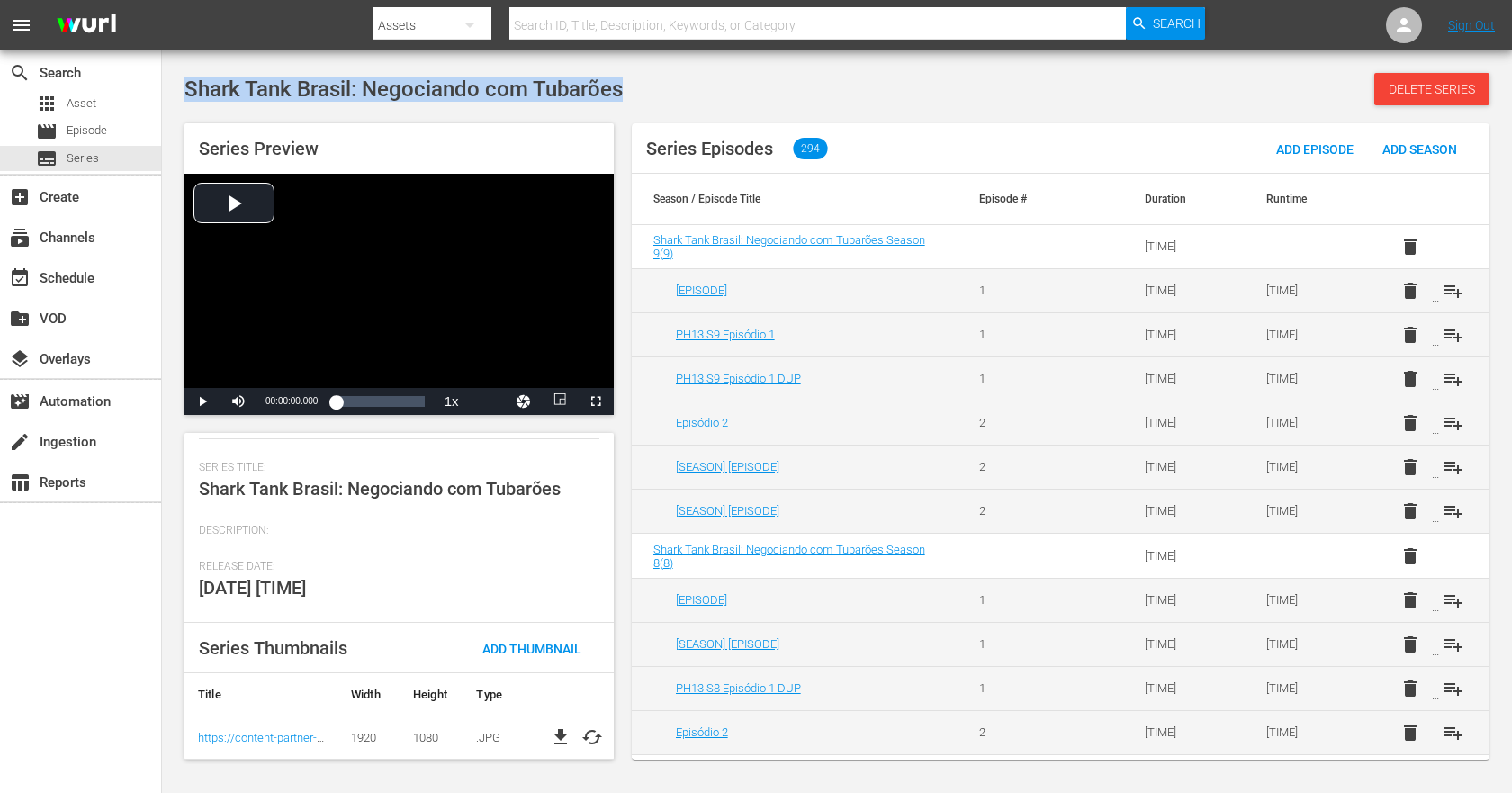 drag, startPoint x: 184, startPoint y: 86, endPoint x: 638, endPoint y: 85, distance: 454.001 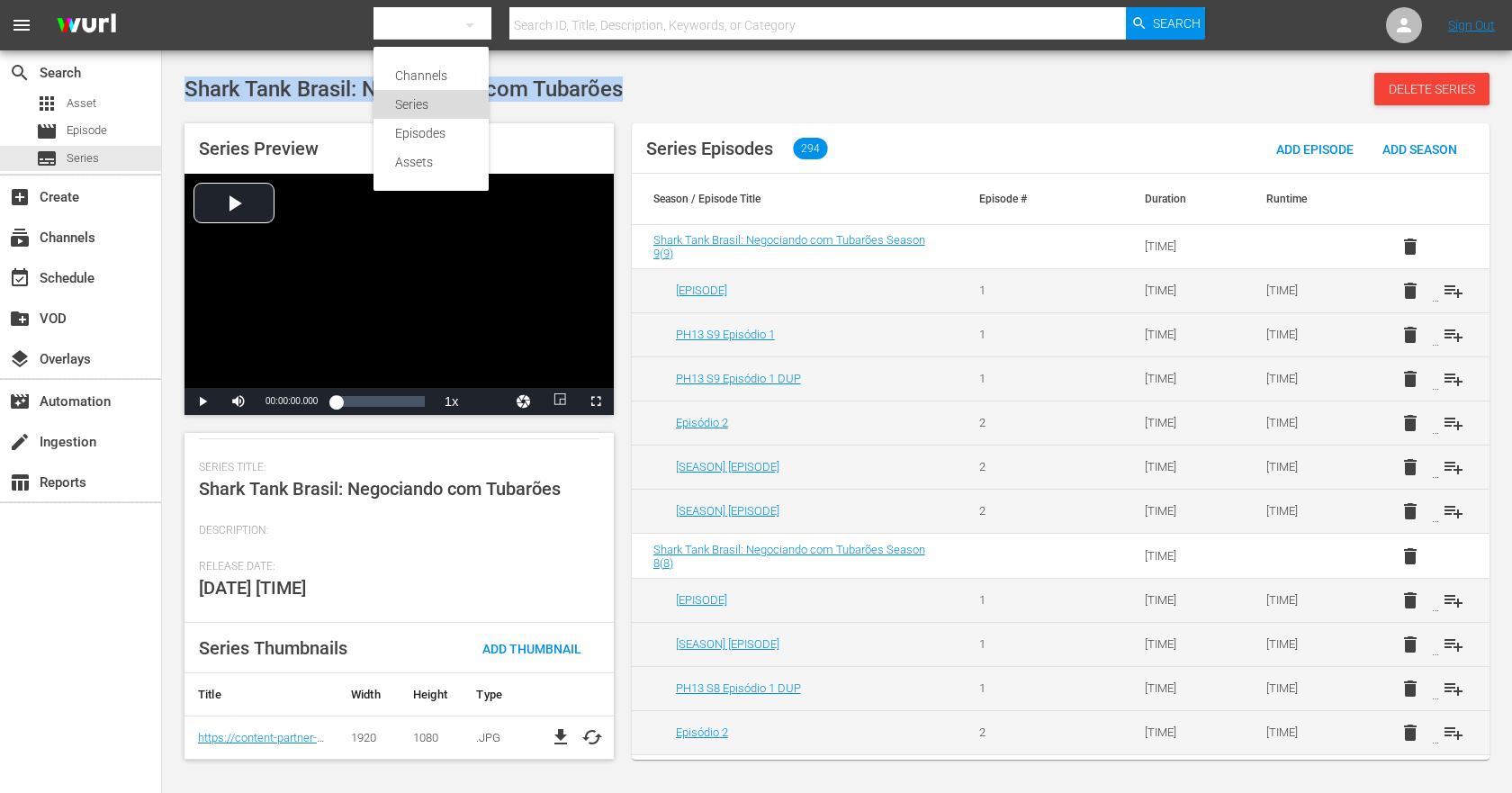 click on "Series" at bounding box center (431, 104) 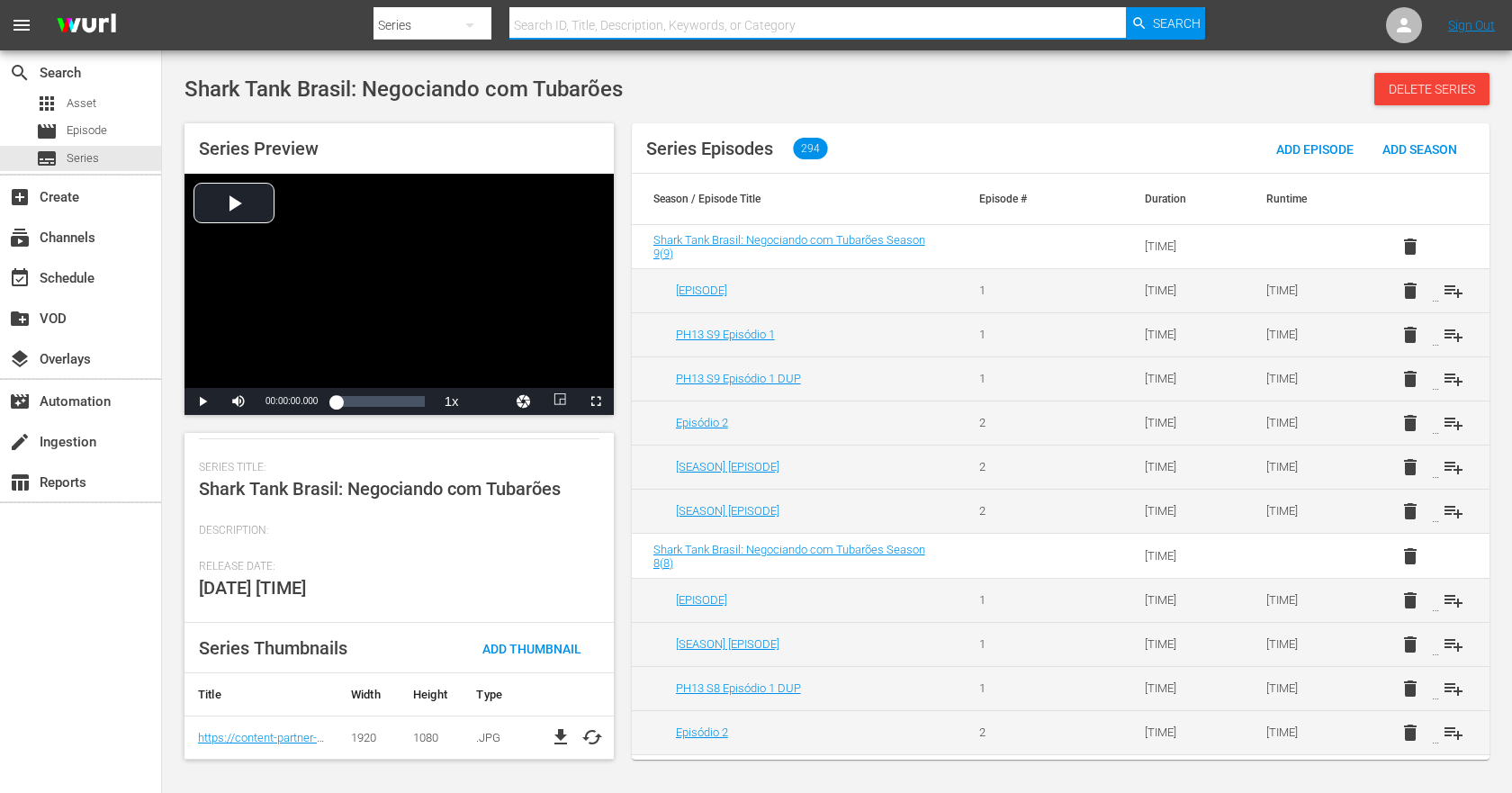 click at bounding box center (817, 25) 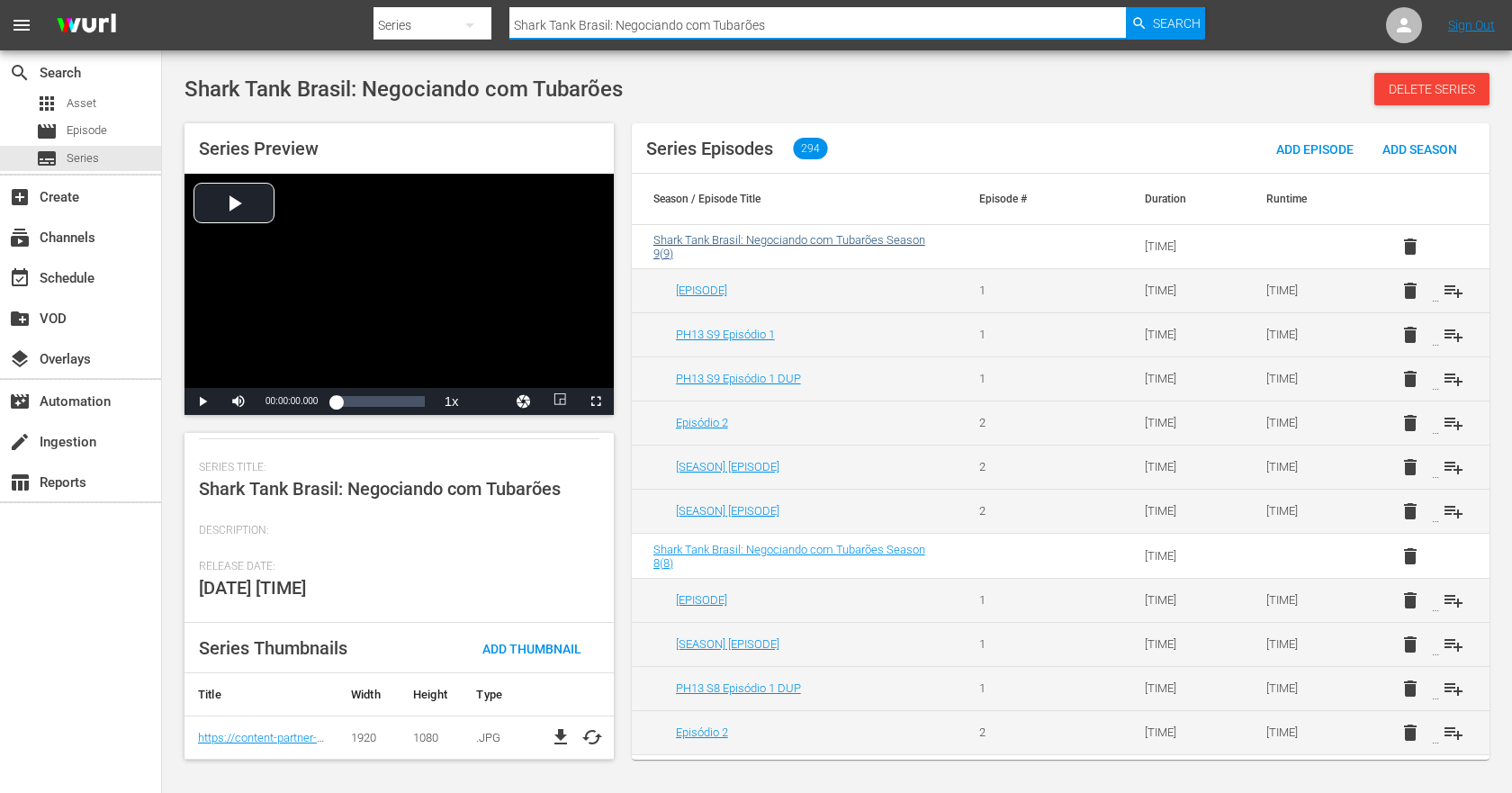 type on "Shark Tank Brasil: Negociando com Tubarões" 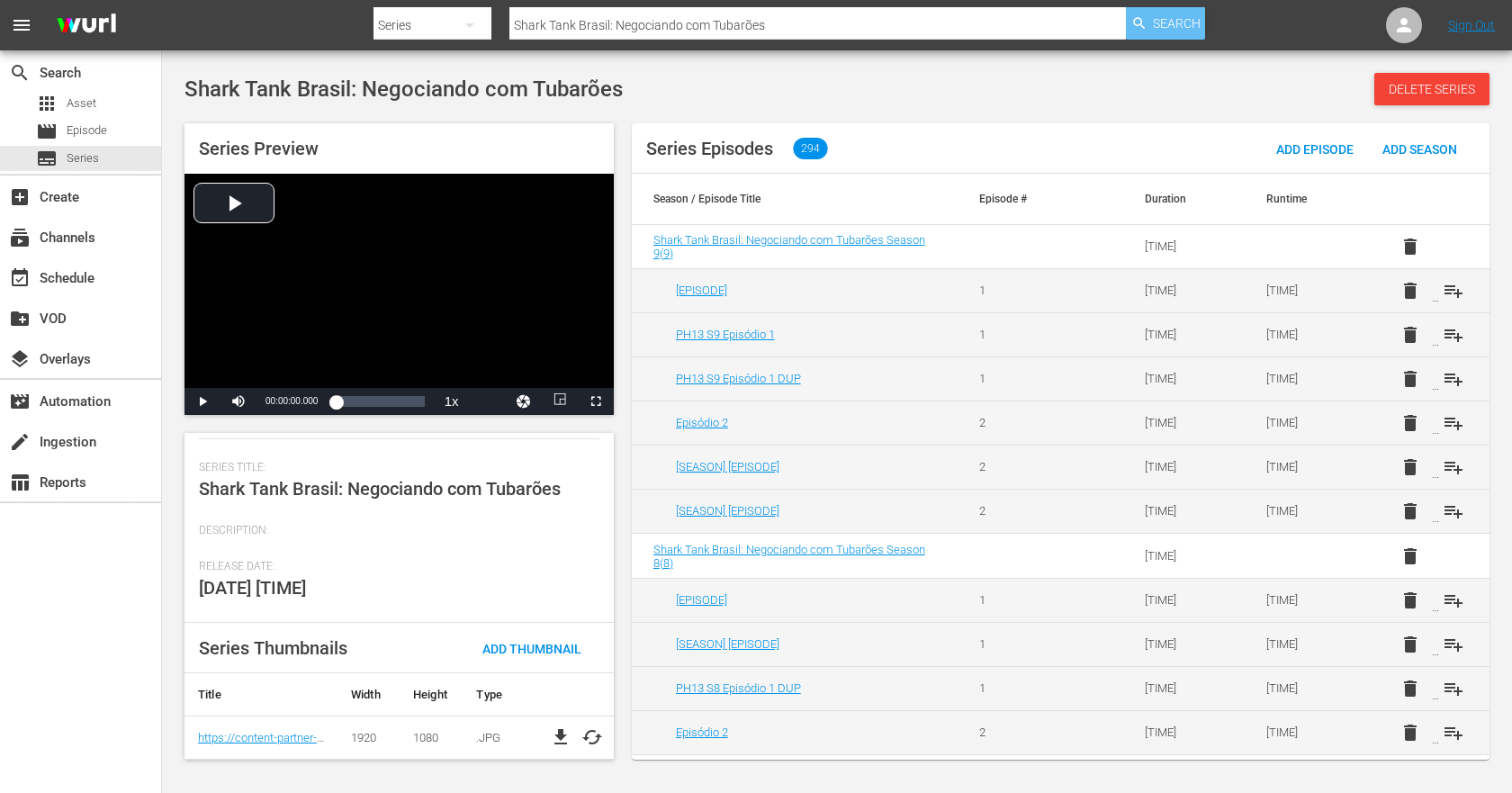 click on "Search" at bounding box center [1176, 23] 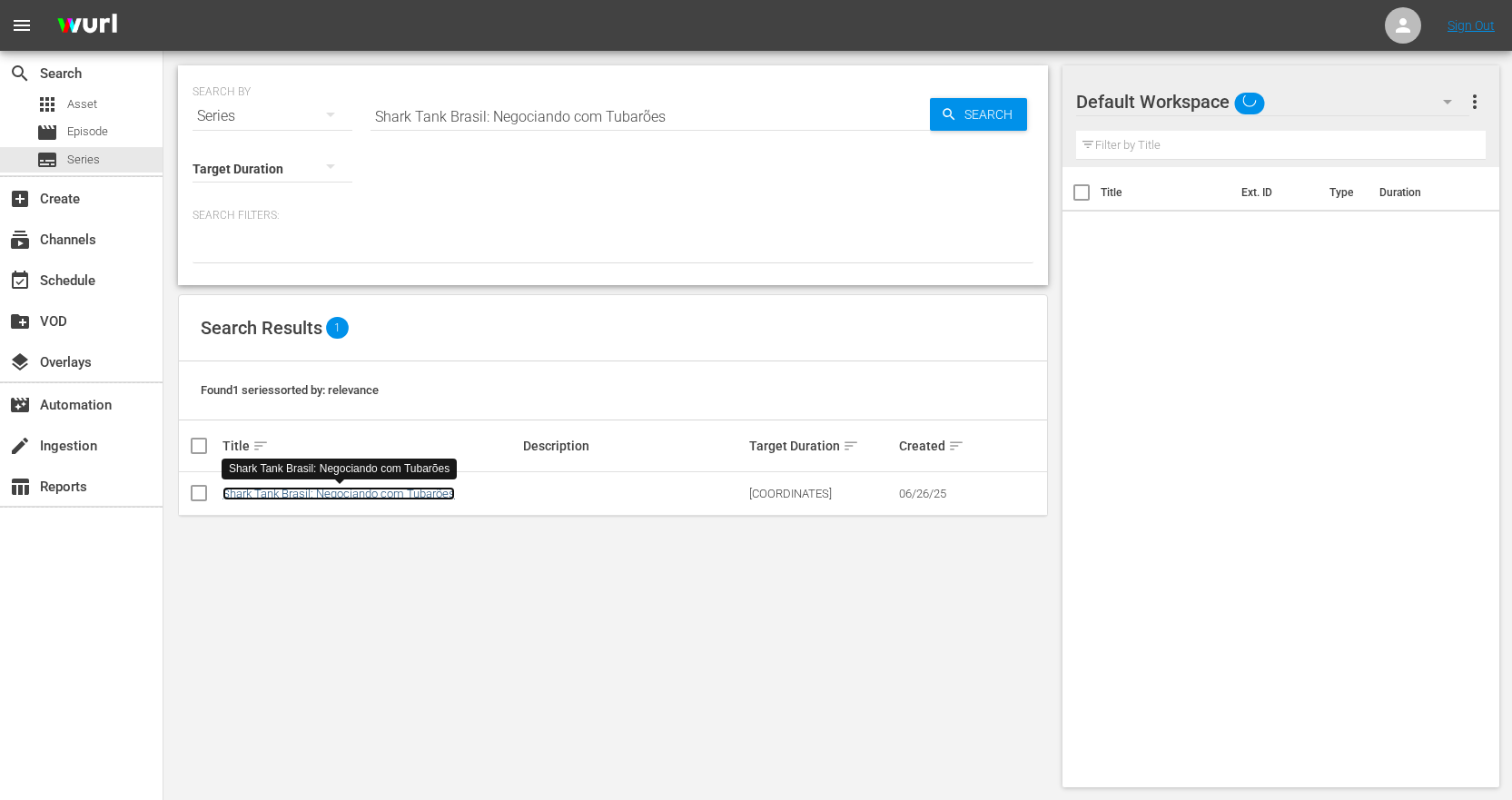 click on "Shark Tank Brasil: Negociando com Tubarões" at bounding box center [339, 493] 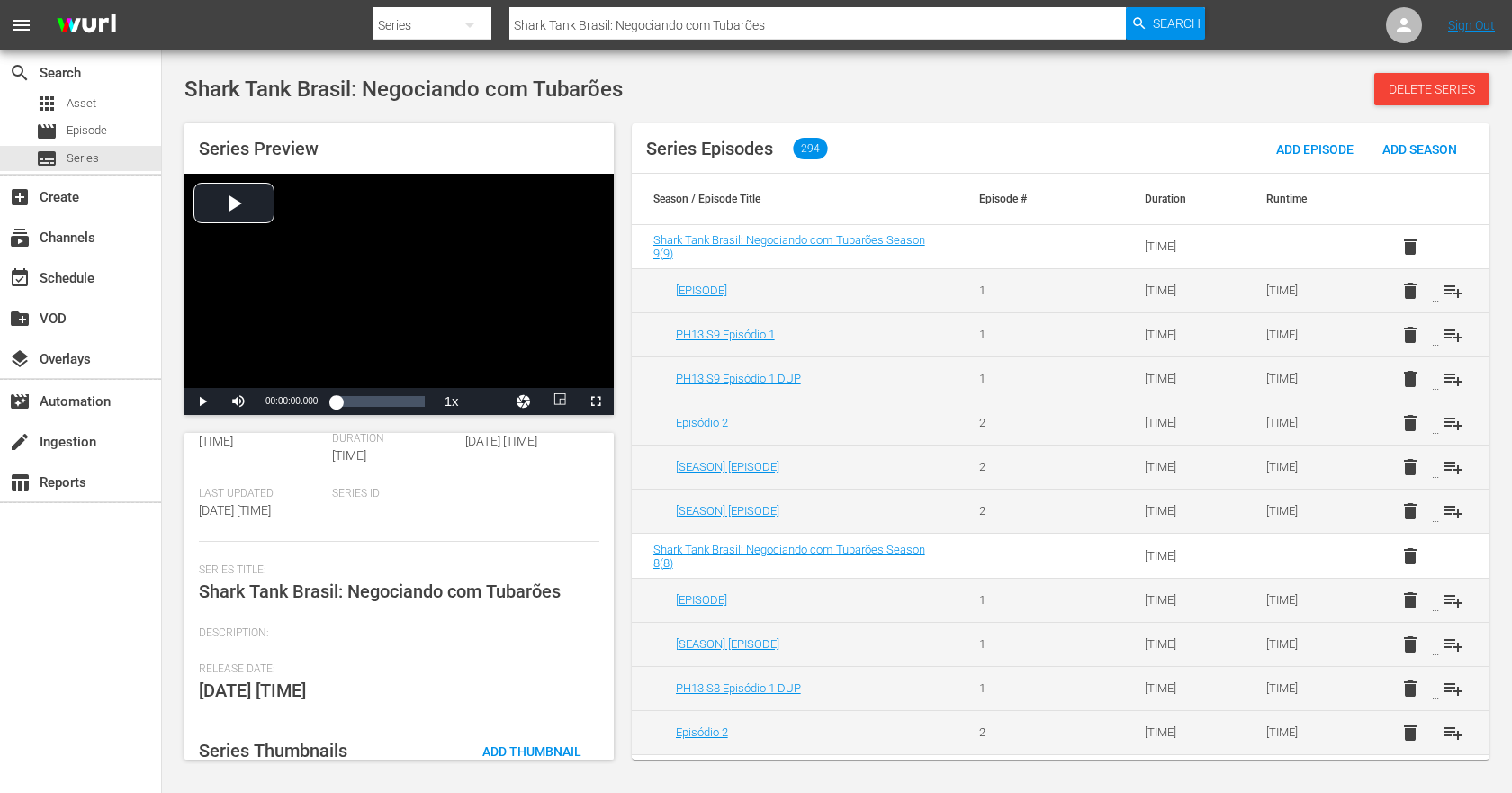 scroll, scrollTop: 0, scrollLeft: 0, axis: both 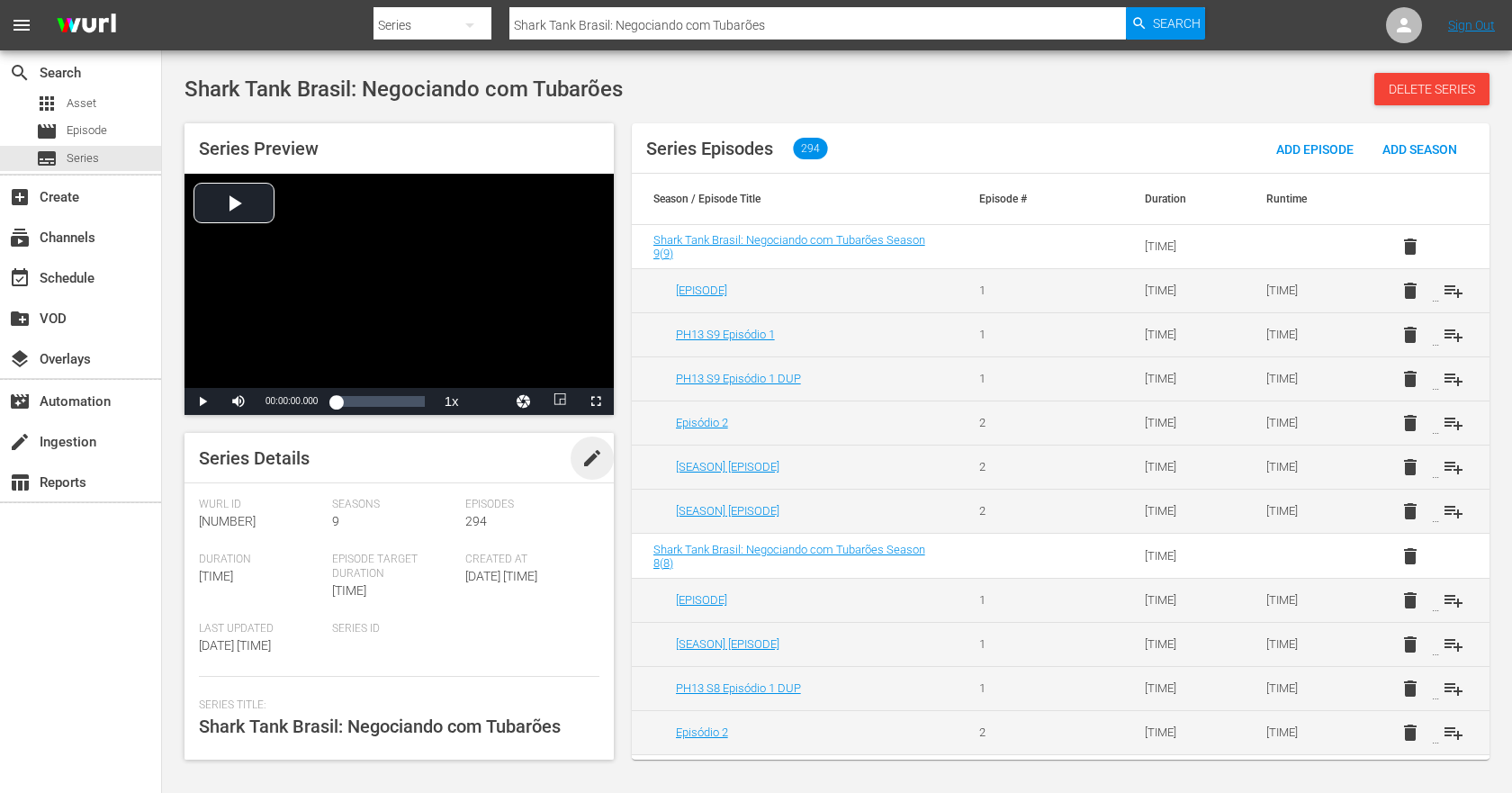 click on "edit" at bounding box center (592, 458) 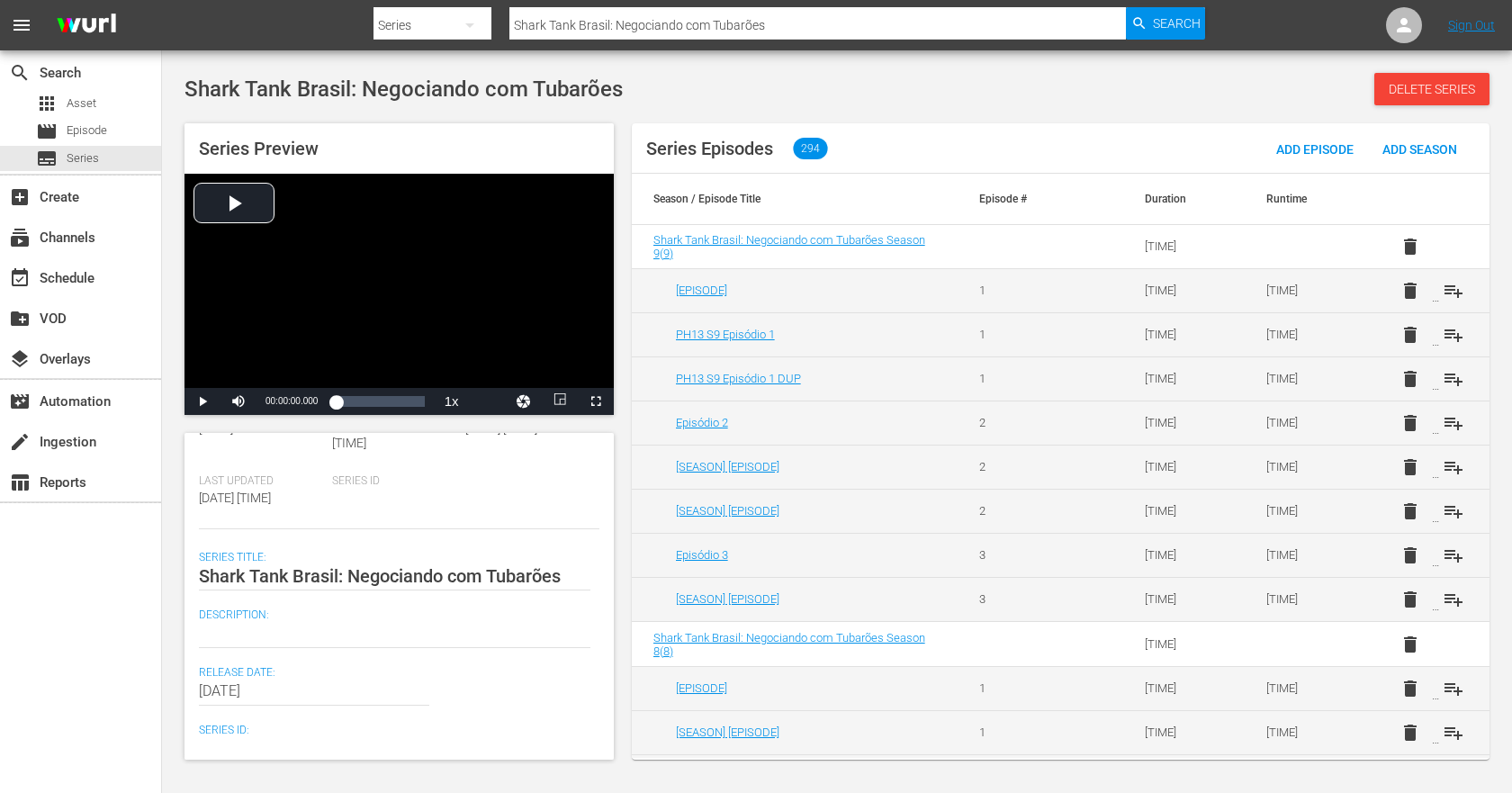 scroll, scrollTop: 0, scrollLeft: 0, axis: both 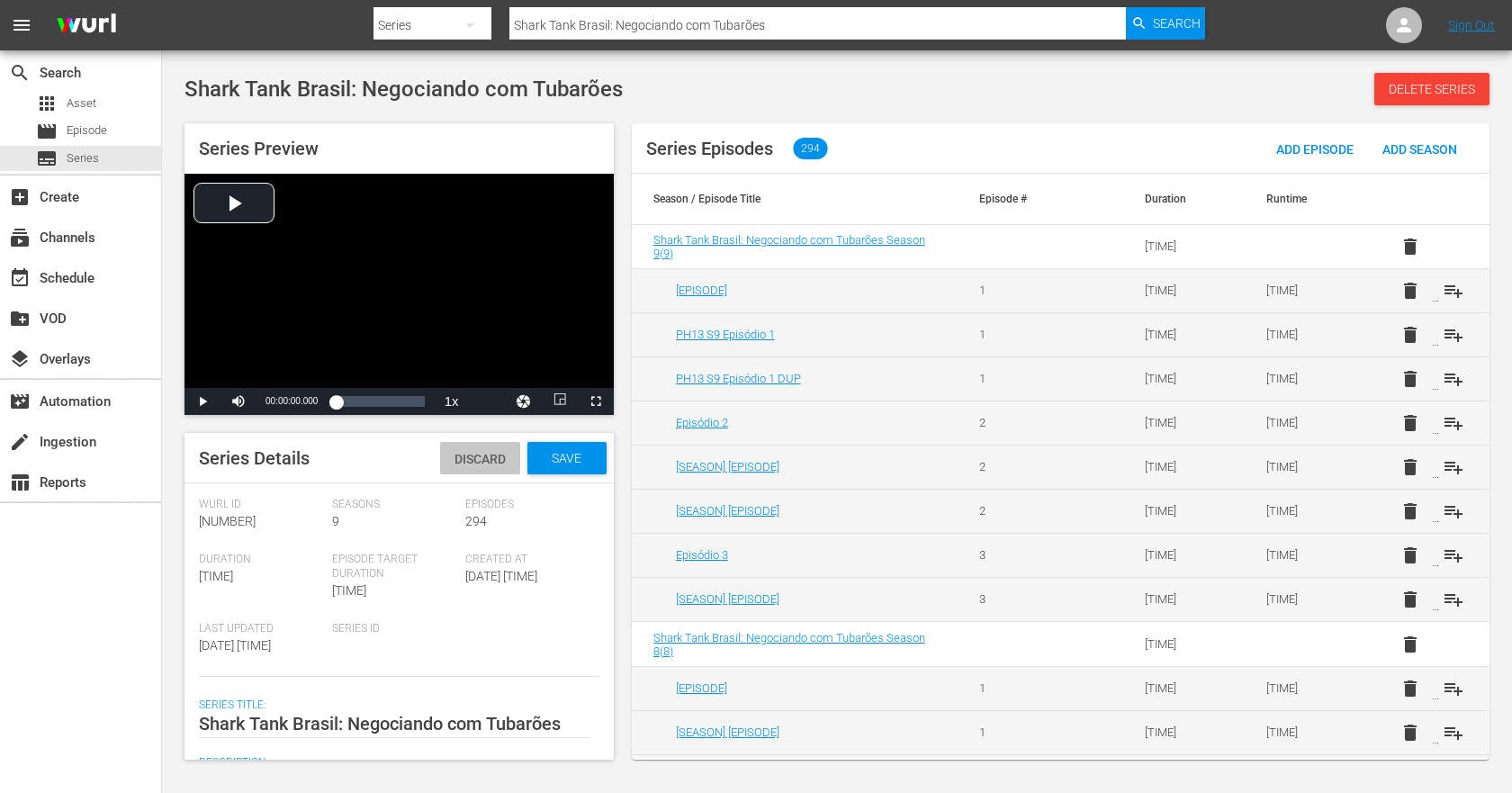 click on "Discard" at bounding box center [480, 458] 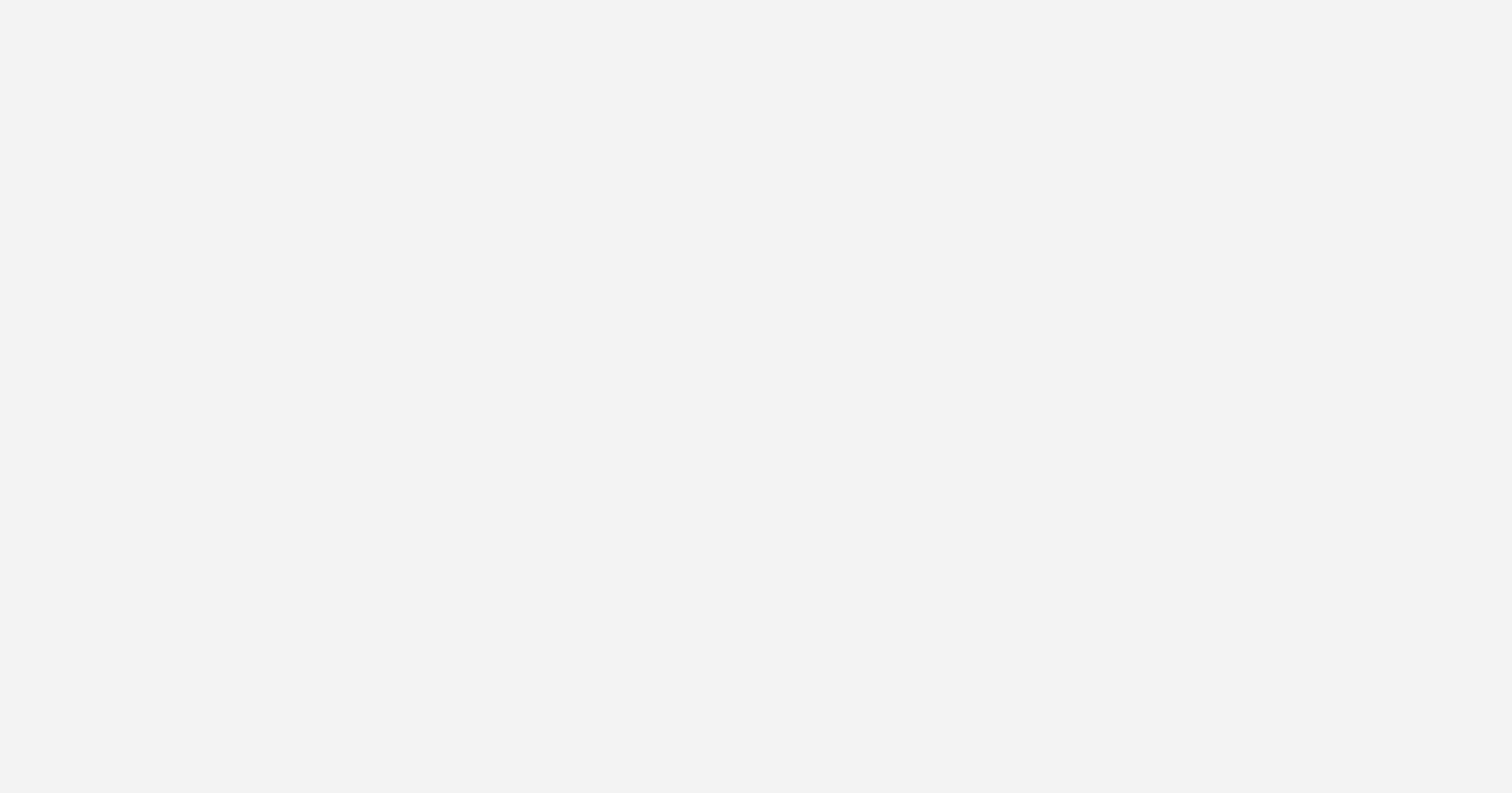 scroll, scrollTop: 0, scrollLeft: 0, axis: both 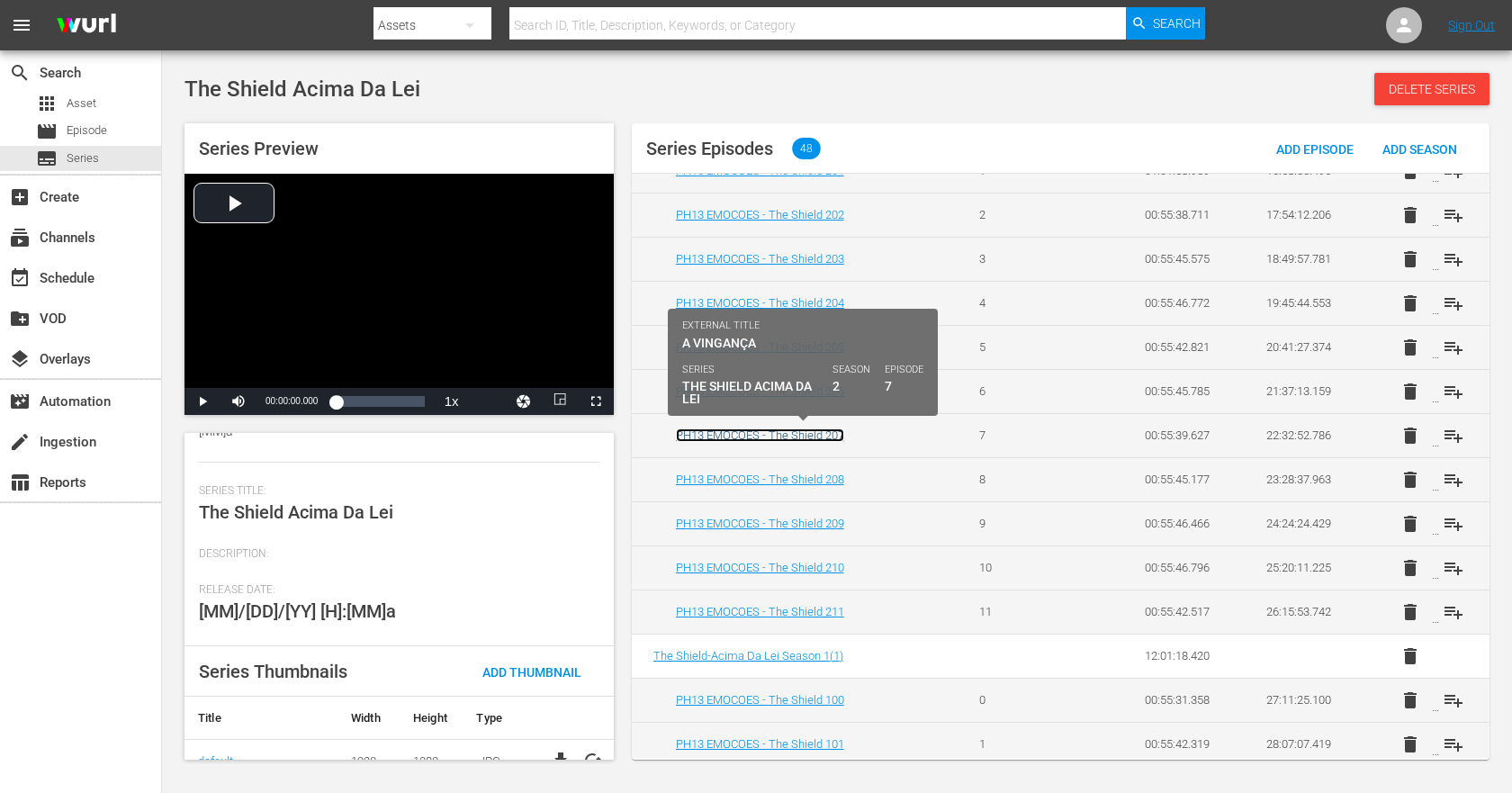 click on "PH13 EMOCOES - The Shield 207" at bounding box center (760, 435) 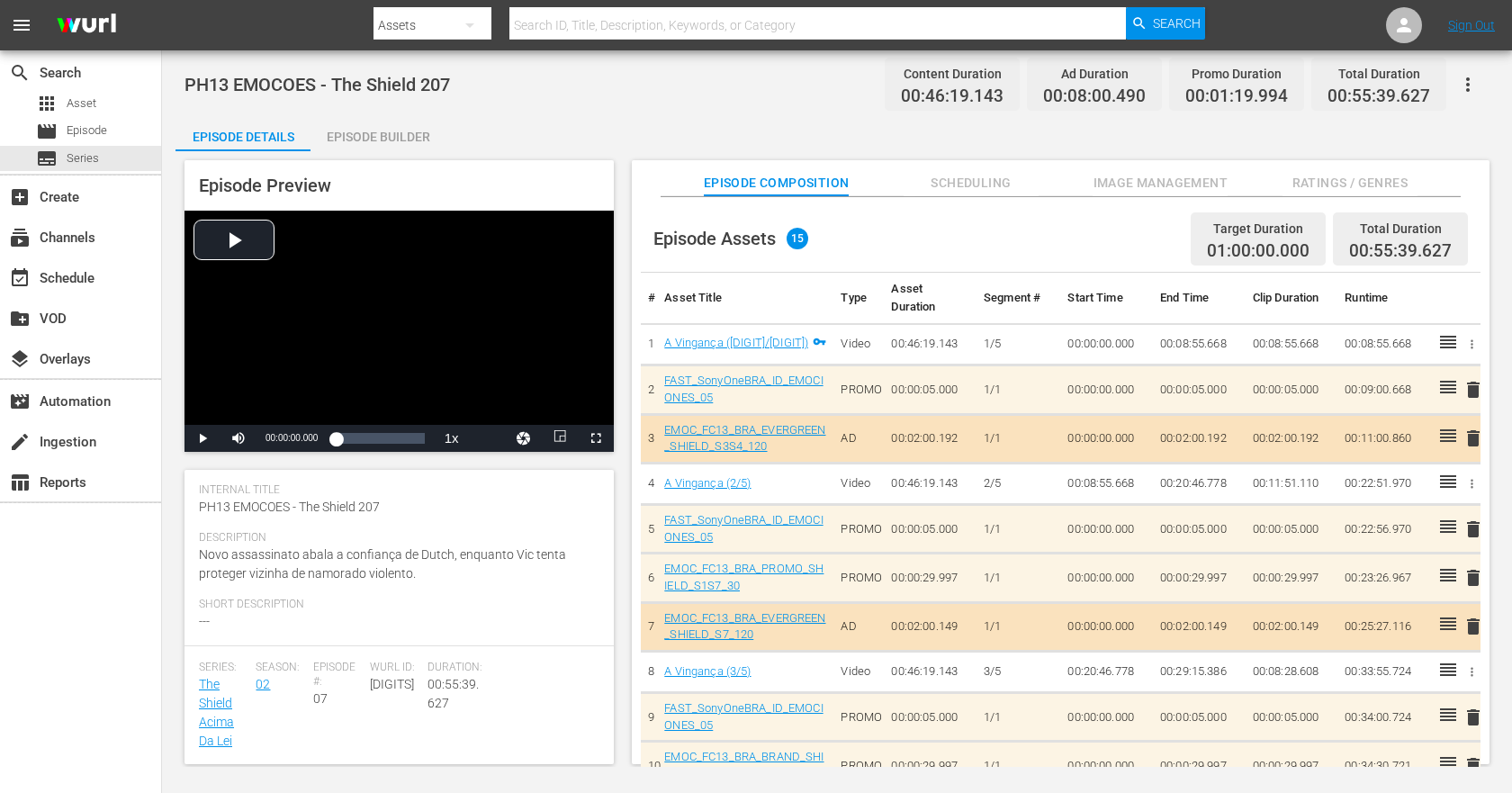 scroll, scrollTop: 90, scrollLeft: 0, axis: vertical 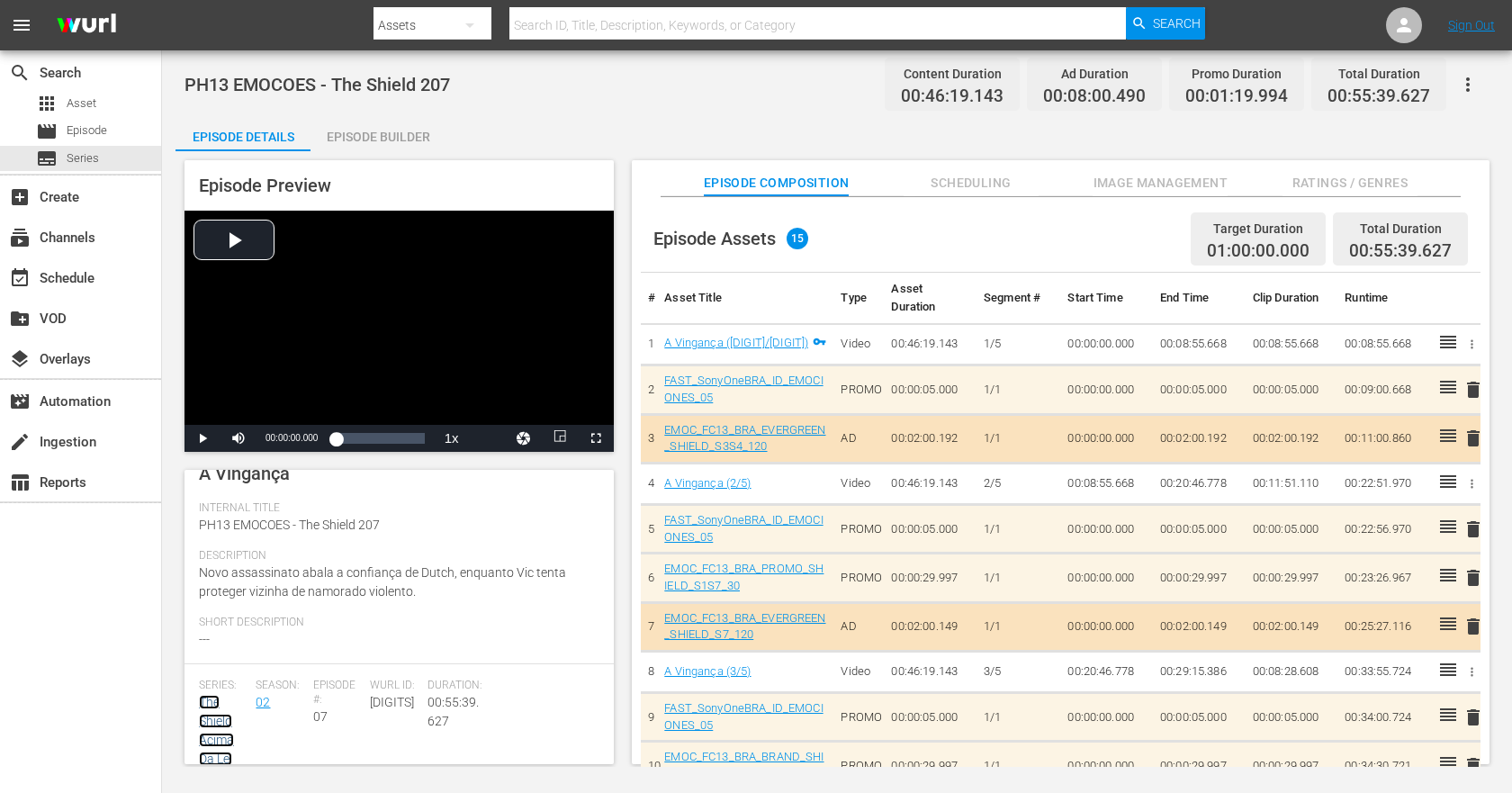 click on "The Shield Acima Da Lei" at bounding box center [216, 730] 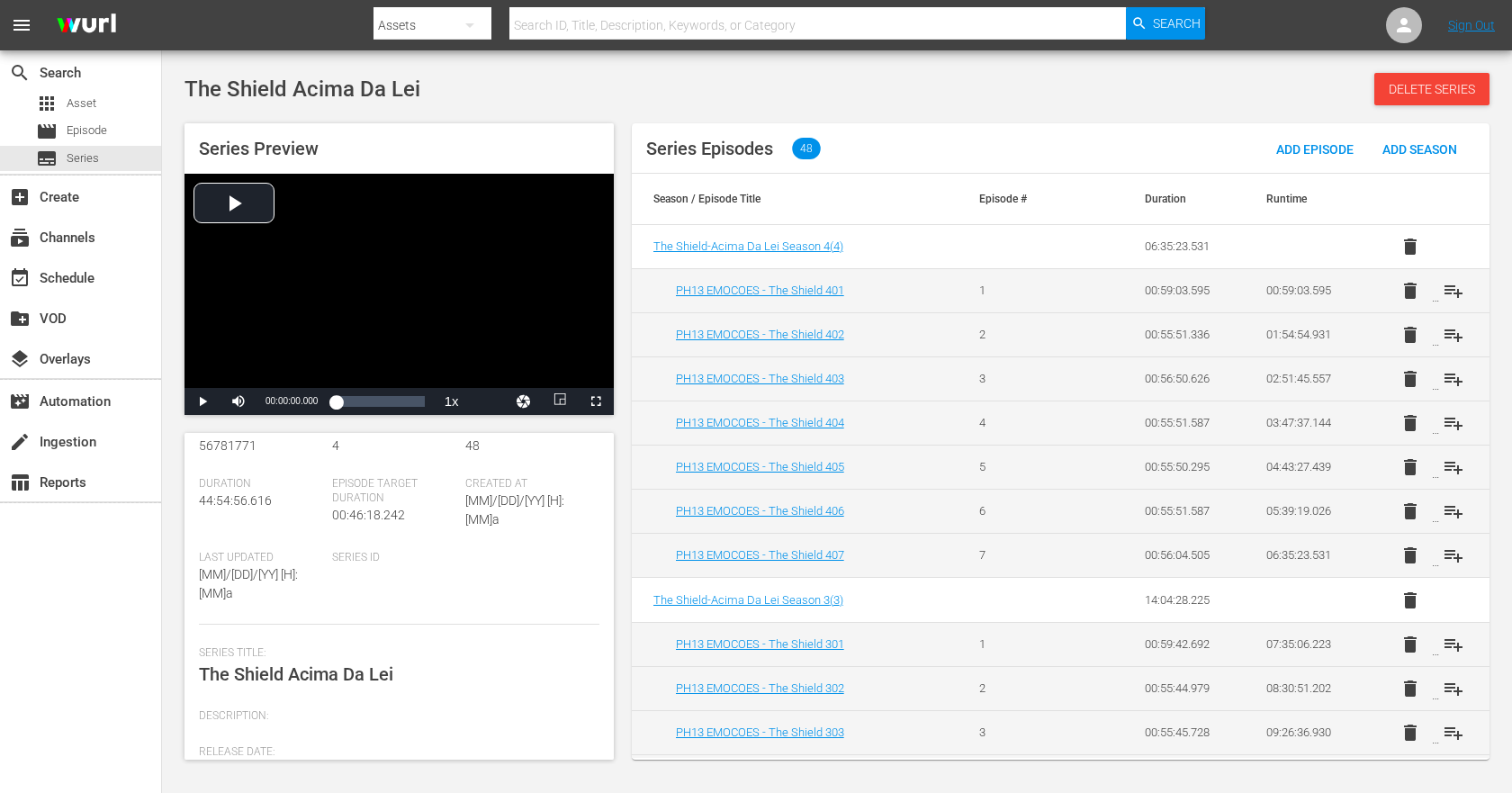 scroll, scrollTop: 238, scrollLeft: 0, axis: vertical 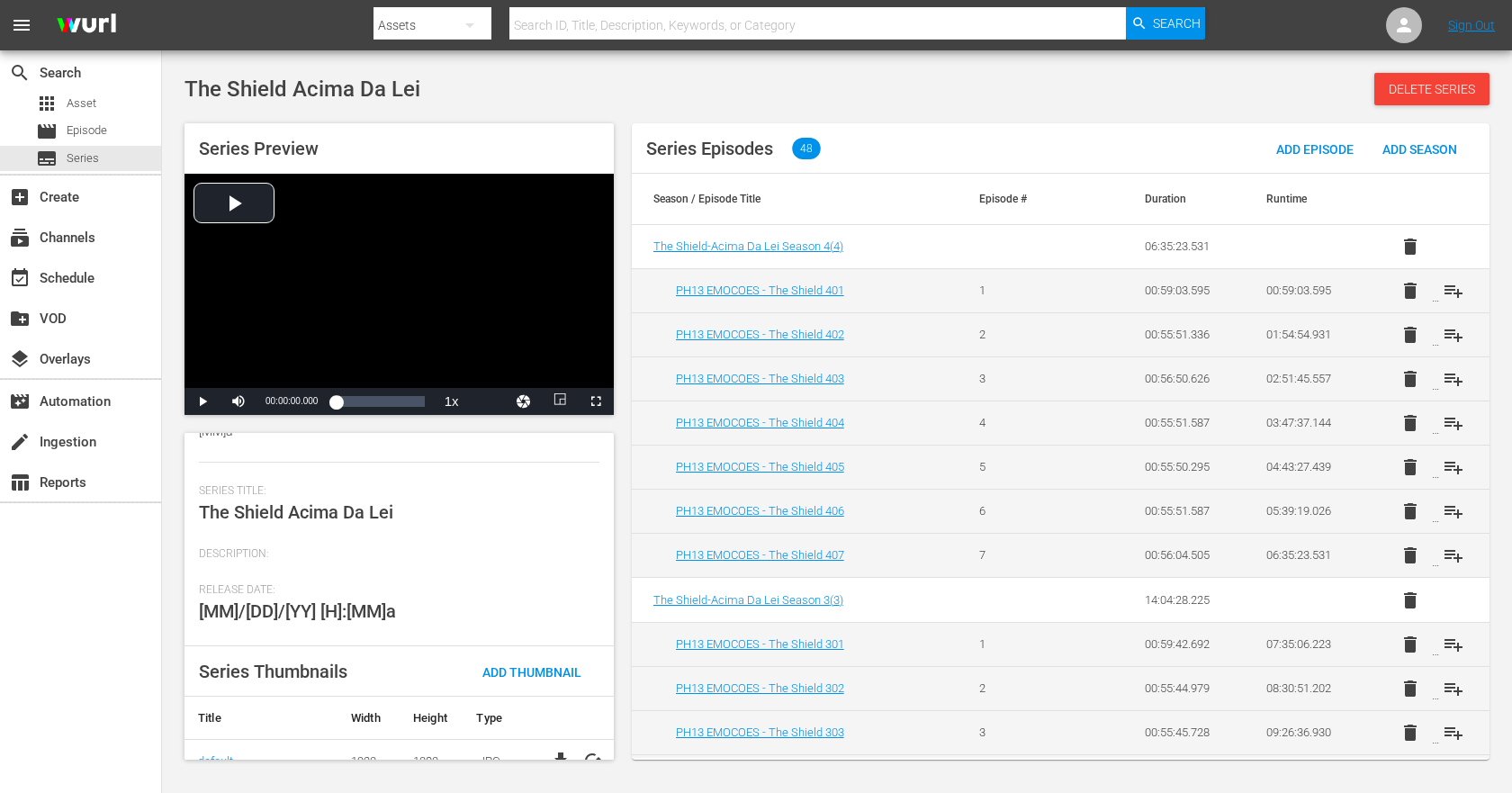 click on "Description:" at bounding box center [394, 554] 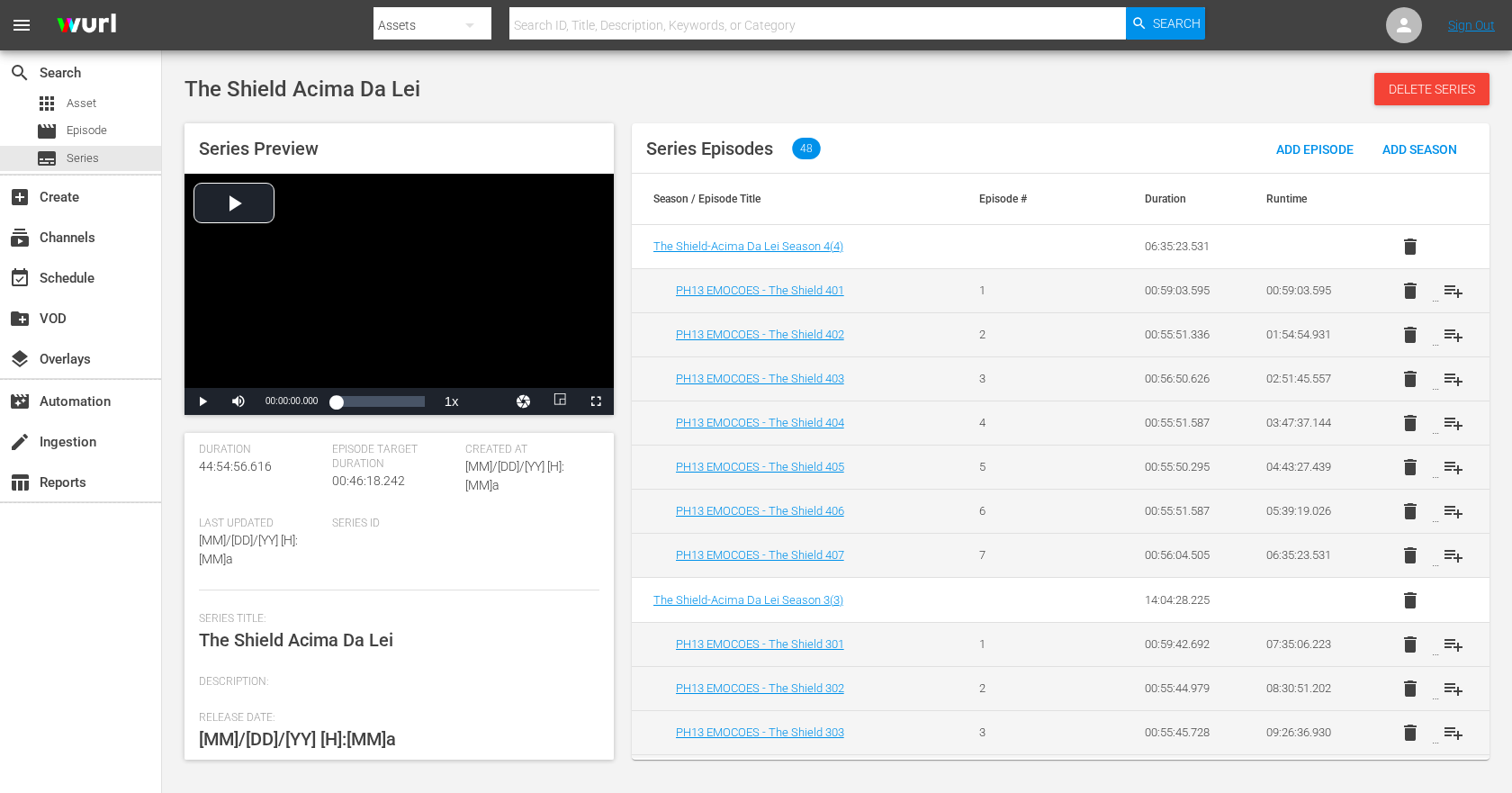 scroll, scrollTop: 0, scrollLeft: 0, axis: both 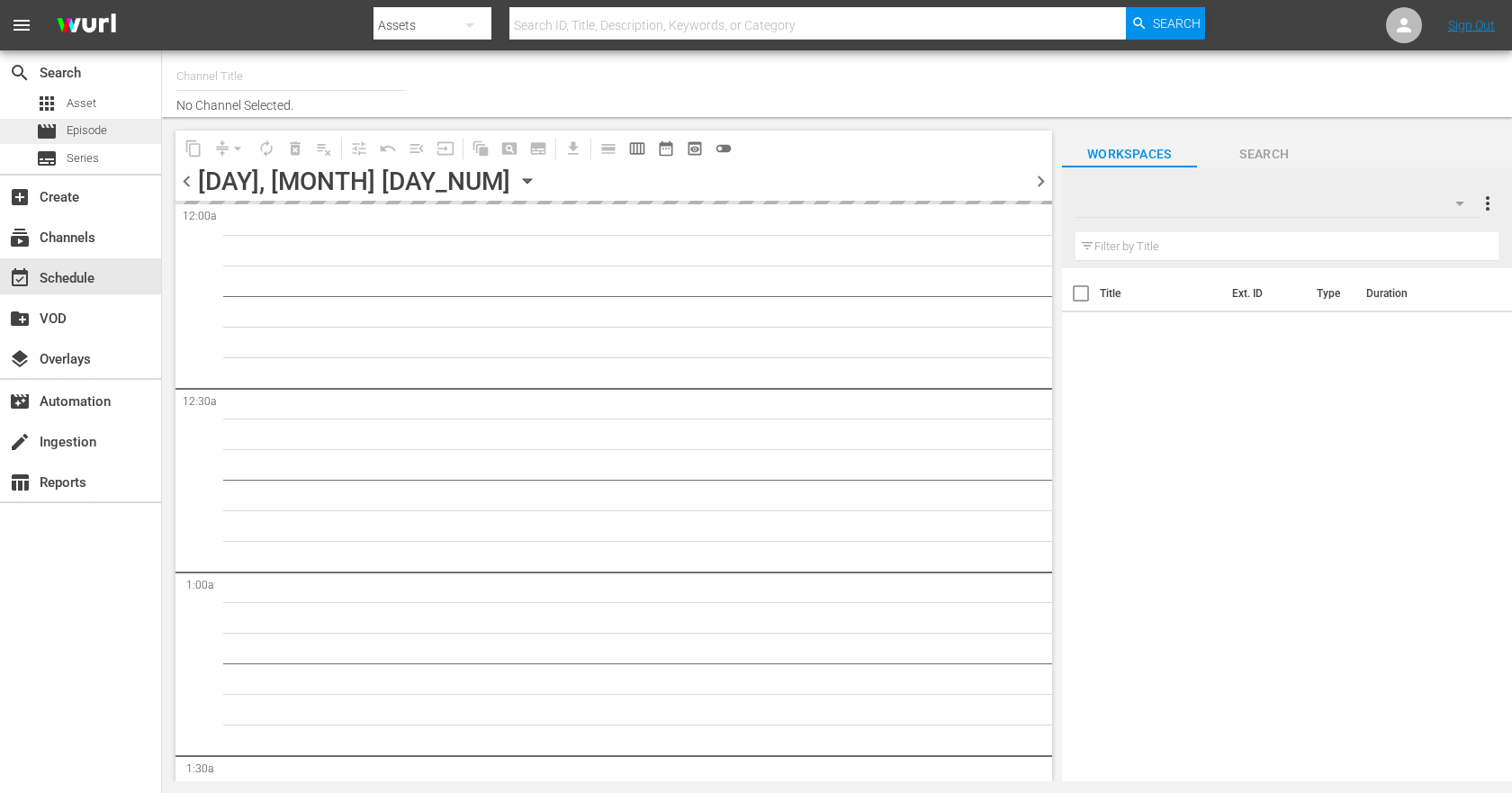 click on "Episode" at bounding box center (86, 131) 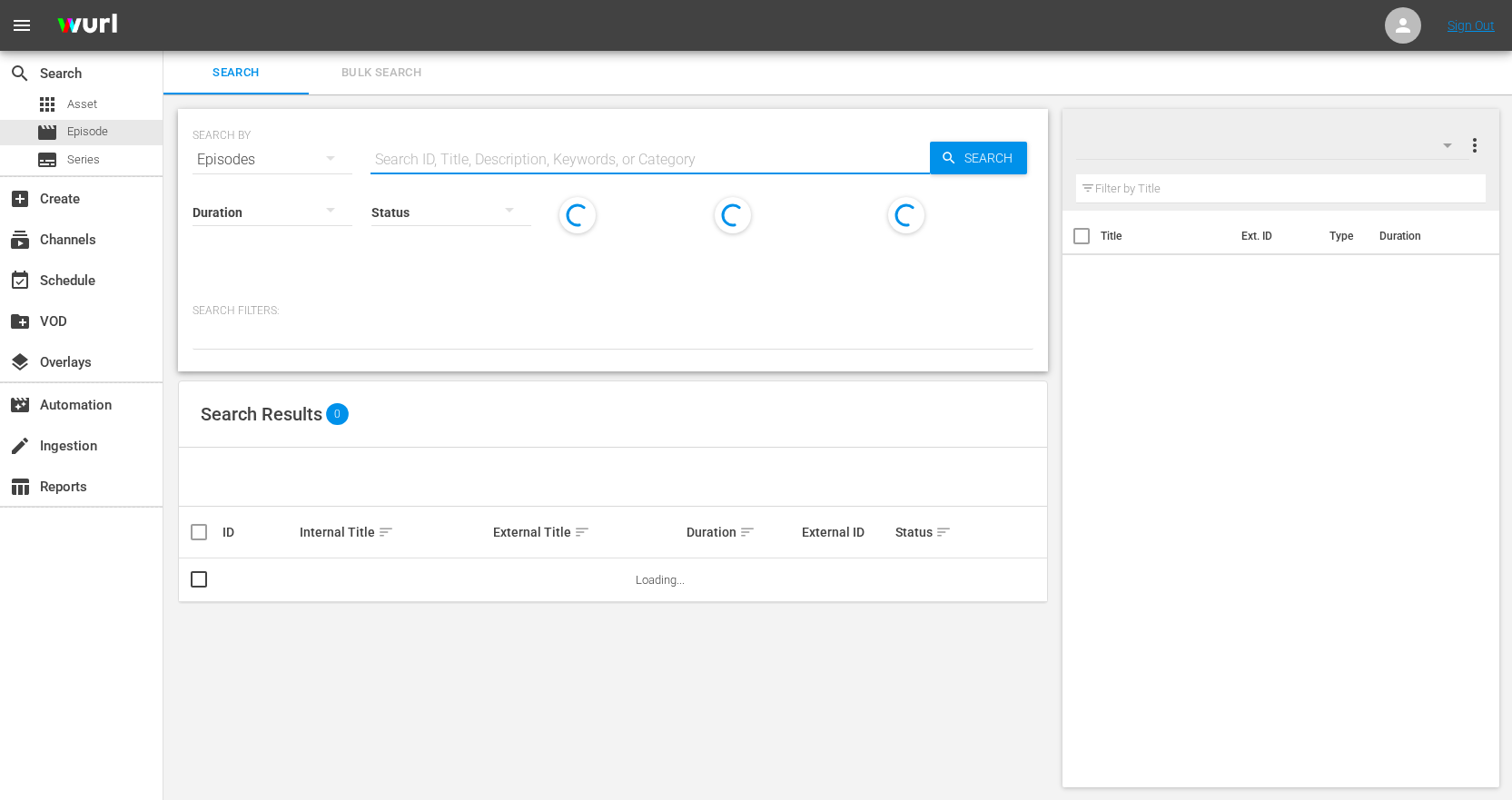 click at bounding box center (650, 160) 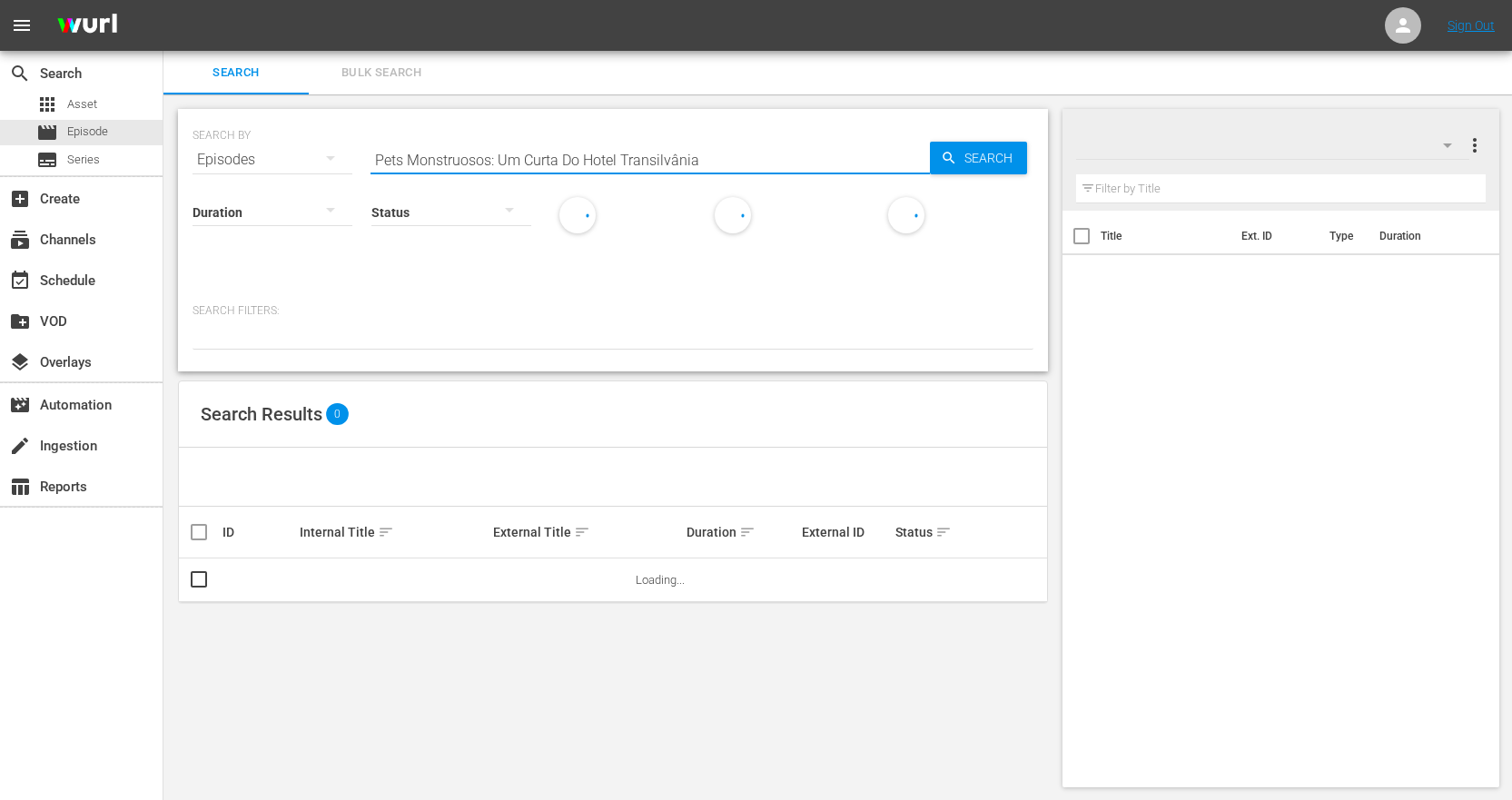 type on "Pets Monstruosos: Um Curta Do Hotel Transilvânia" 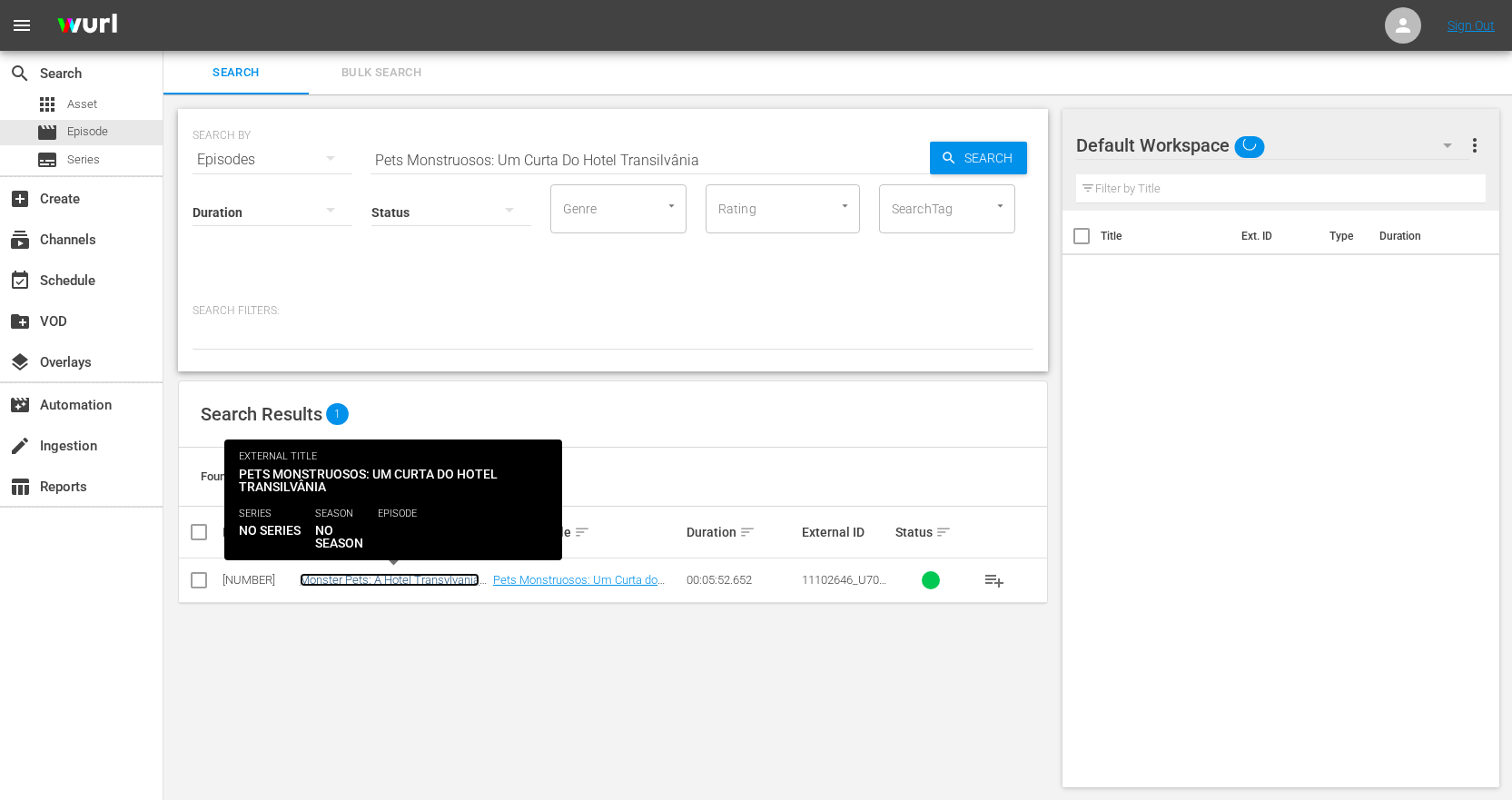 click on "Monster Pets: A Hotel Transylvania Short" at bounding box center (390, 587) 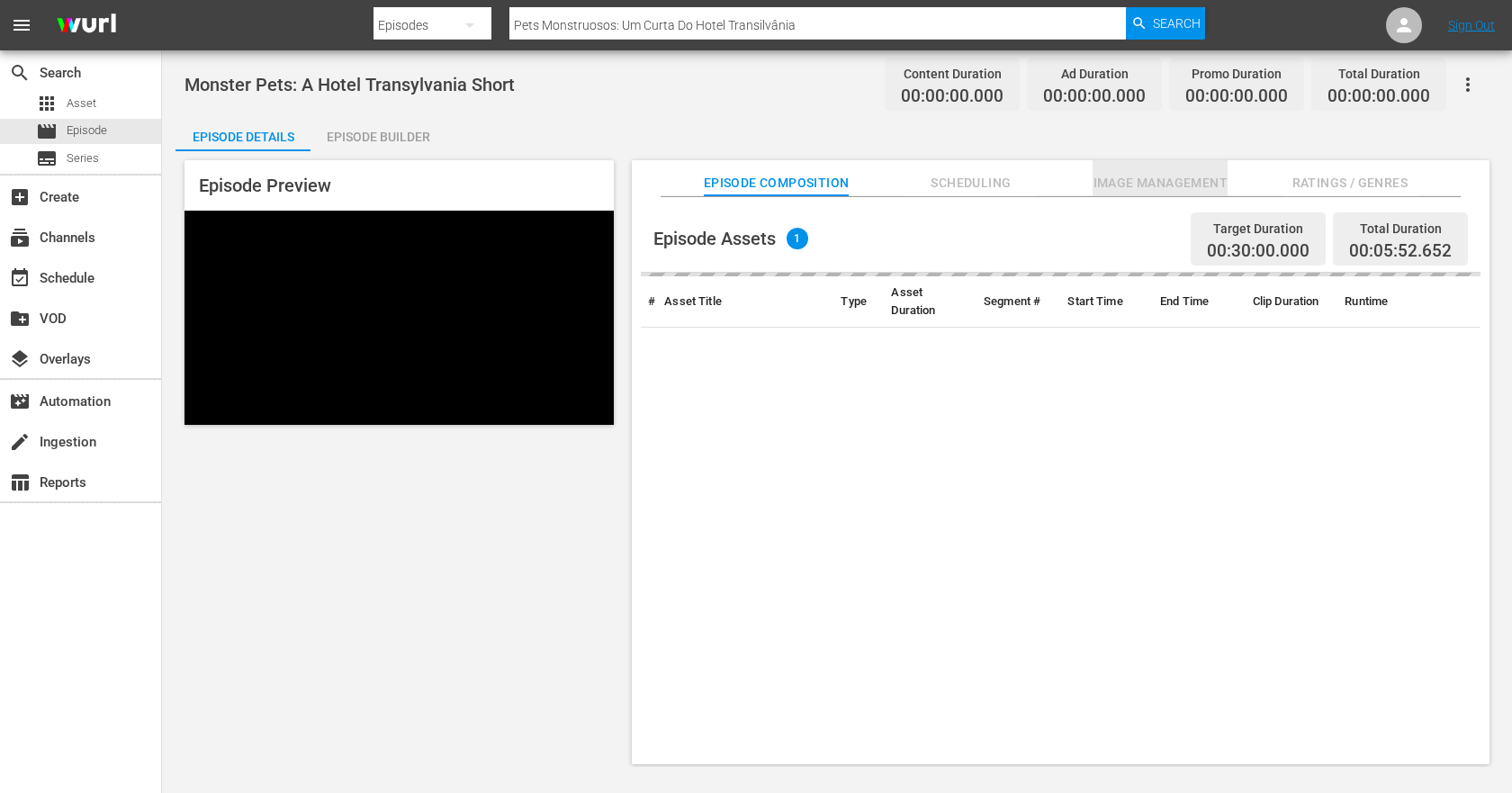 click on "Image Management" at bounding box center (1160, 183) 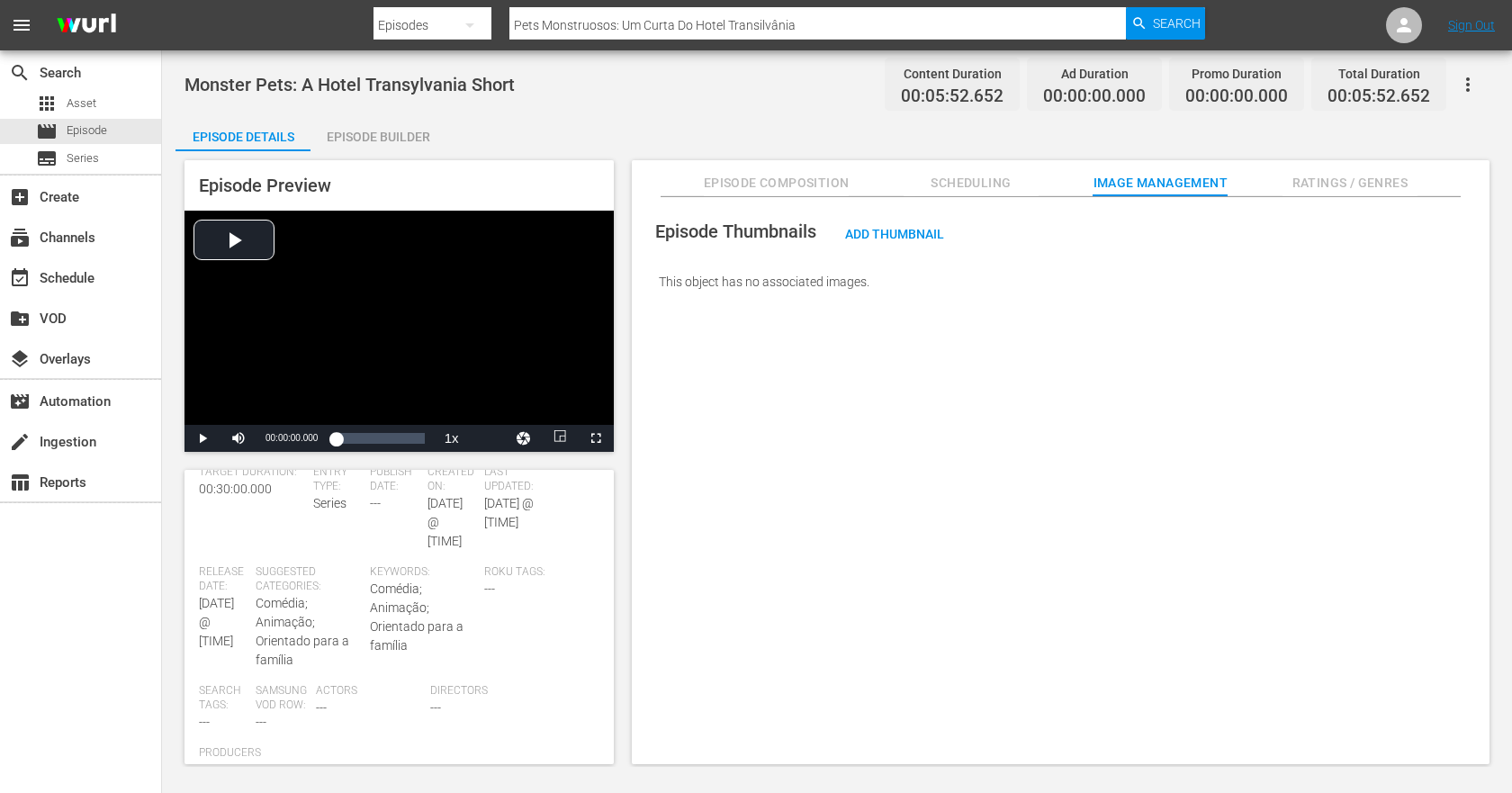 scroll, scrollTop: 423, scrollLeft: 0, axis: vertical 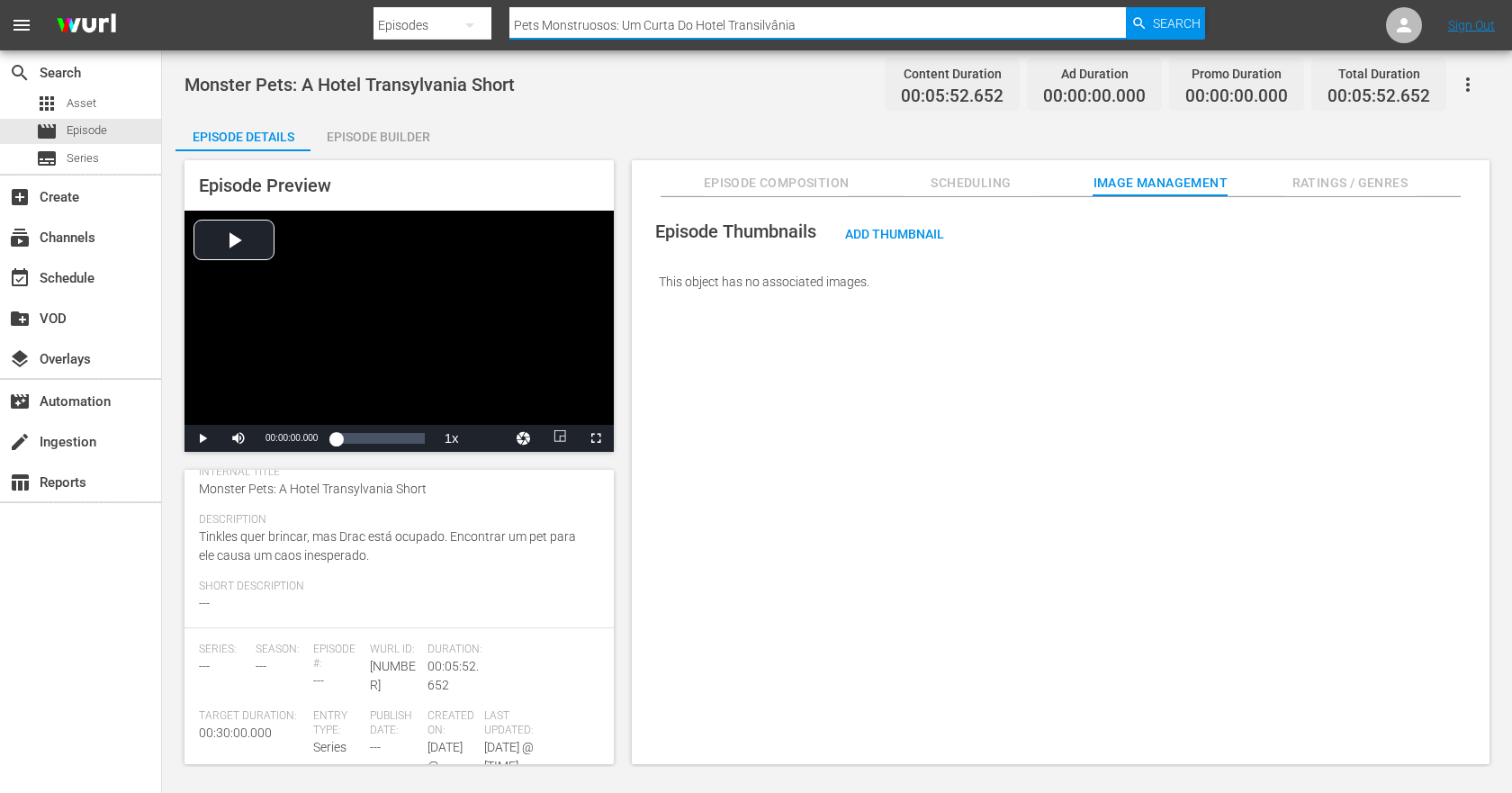 drag, startPoint x: 412, startPoint y: -1, endPoint x: 315, endPoint y: -5, distance: 97.08244 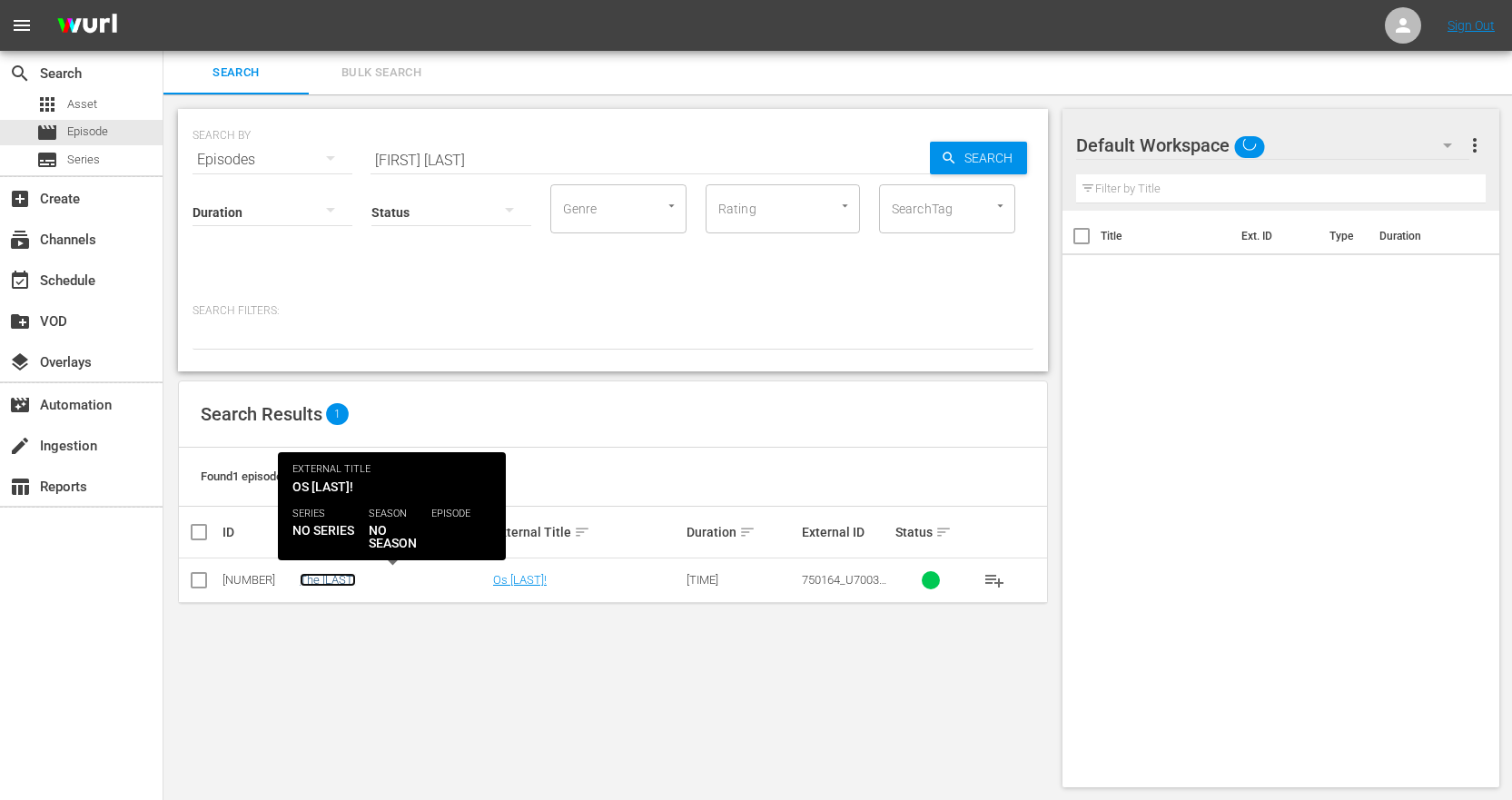 click on "The [LAST]" at bounding box center [328, 579] 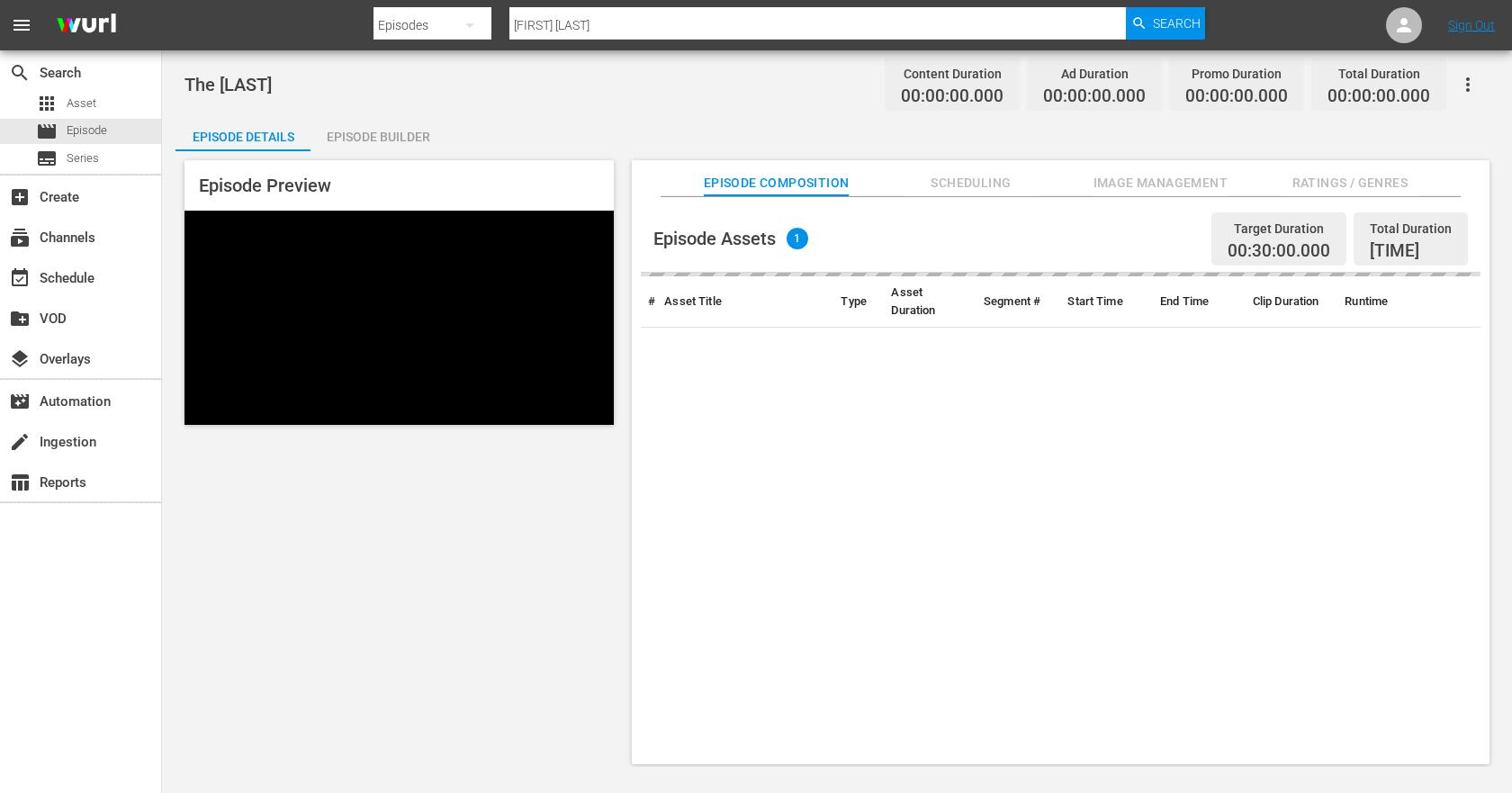 click on "Image Management" at bounding box center (1160, 183) 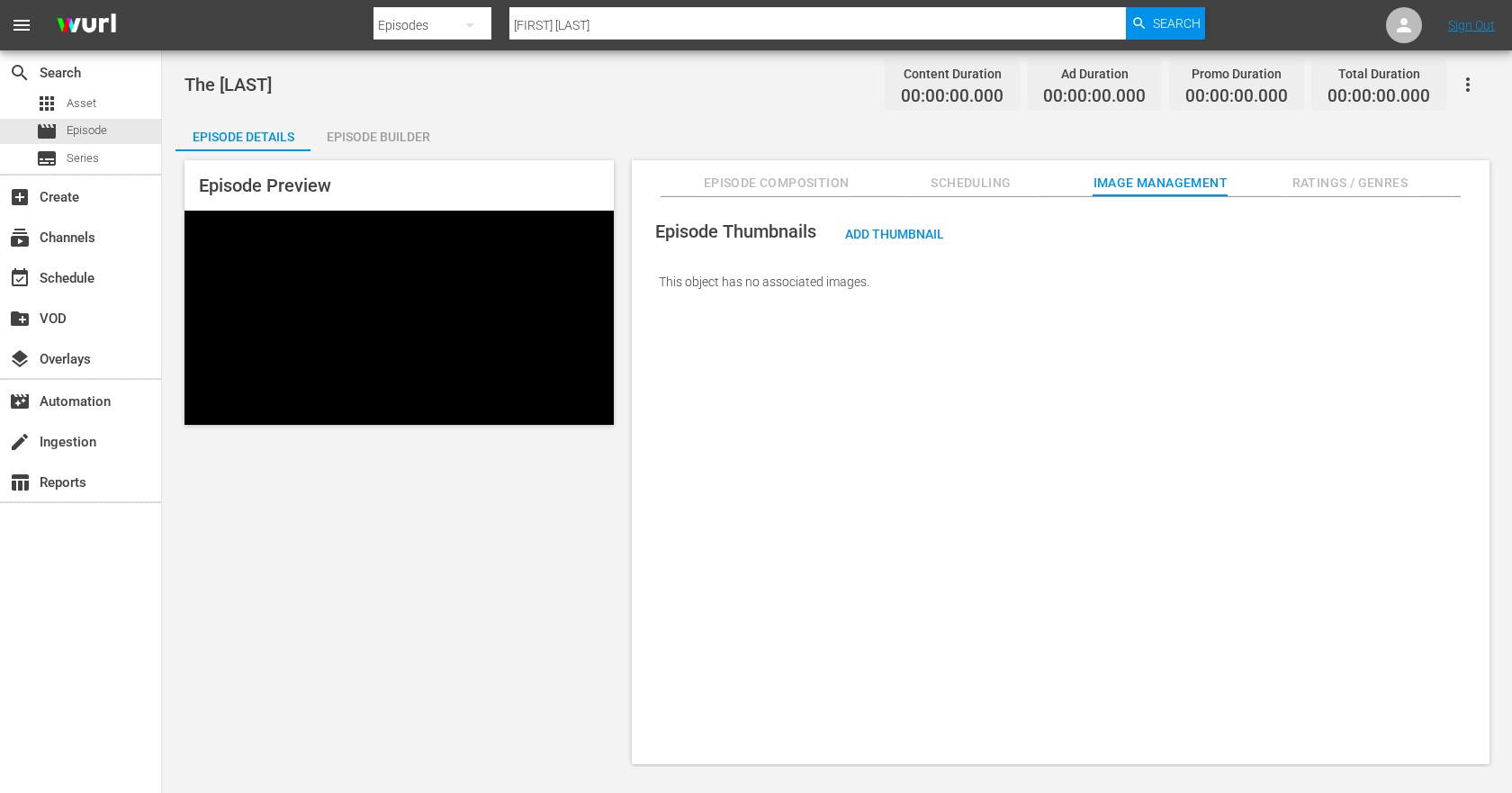 click on "This object has no associated images." at bounding box center (1060, 282) 